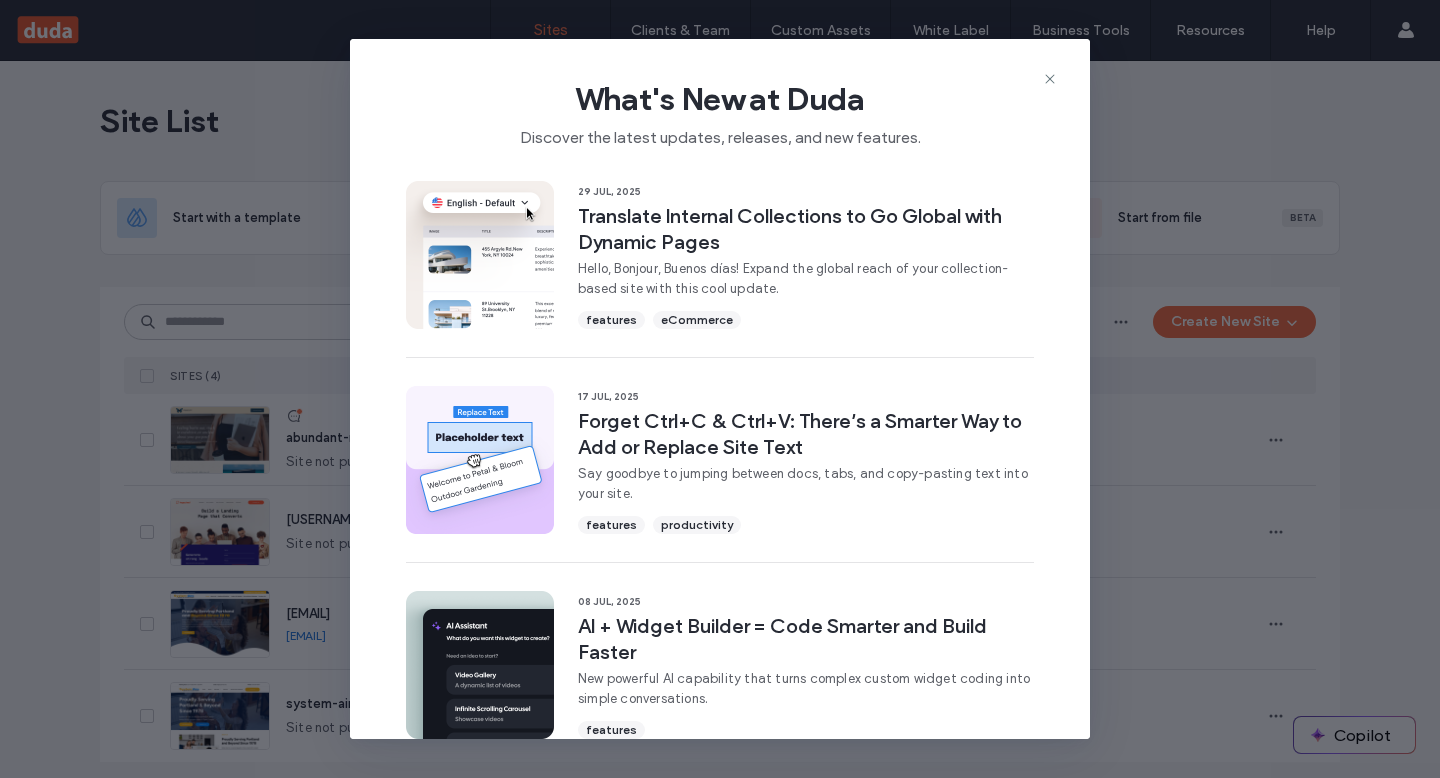 scroll, scrollTop: 0, scrollLeft: 0, axis: both 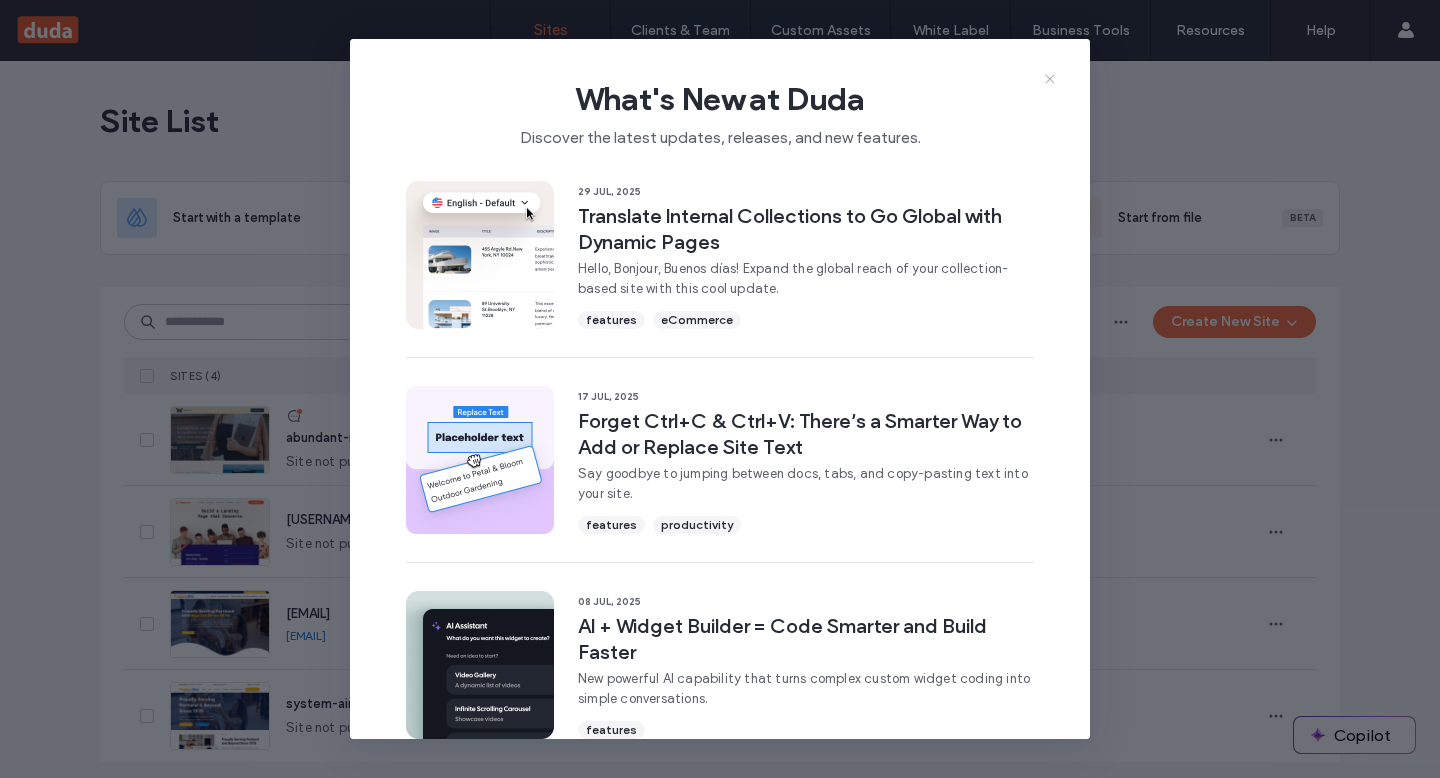 click 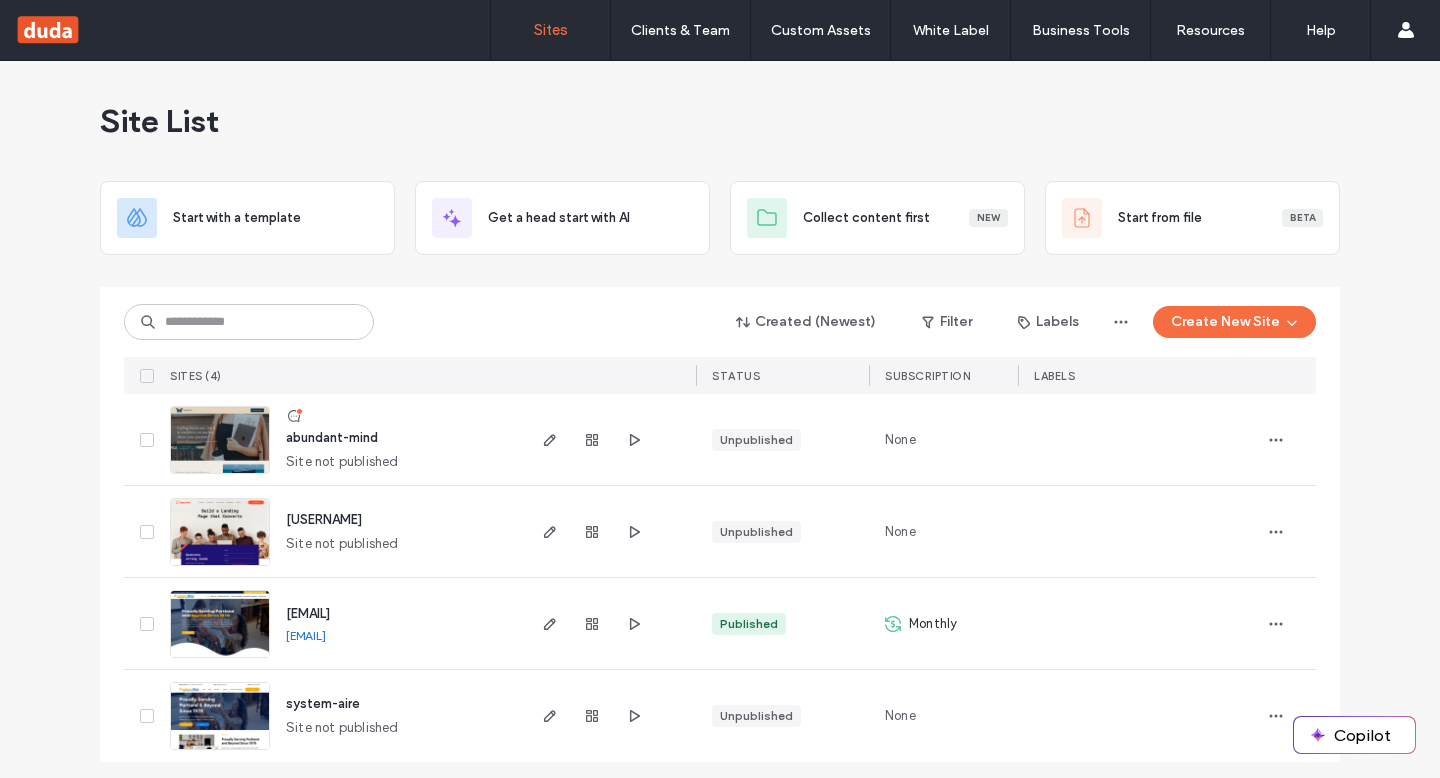 scroll, scrollTop: 8, scrollLeft: 0, axis: vertical 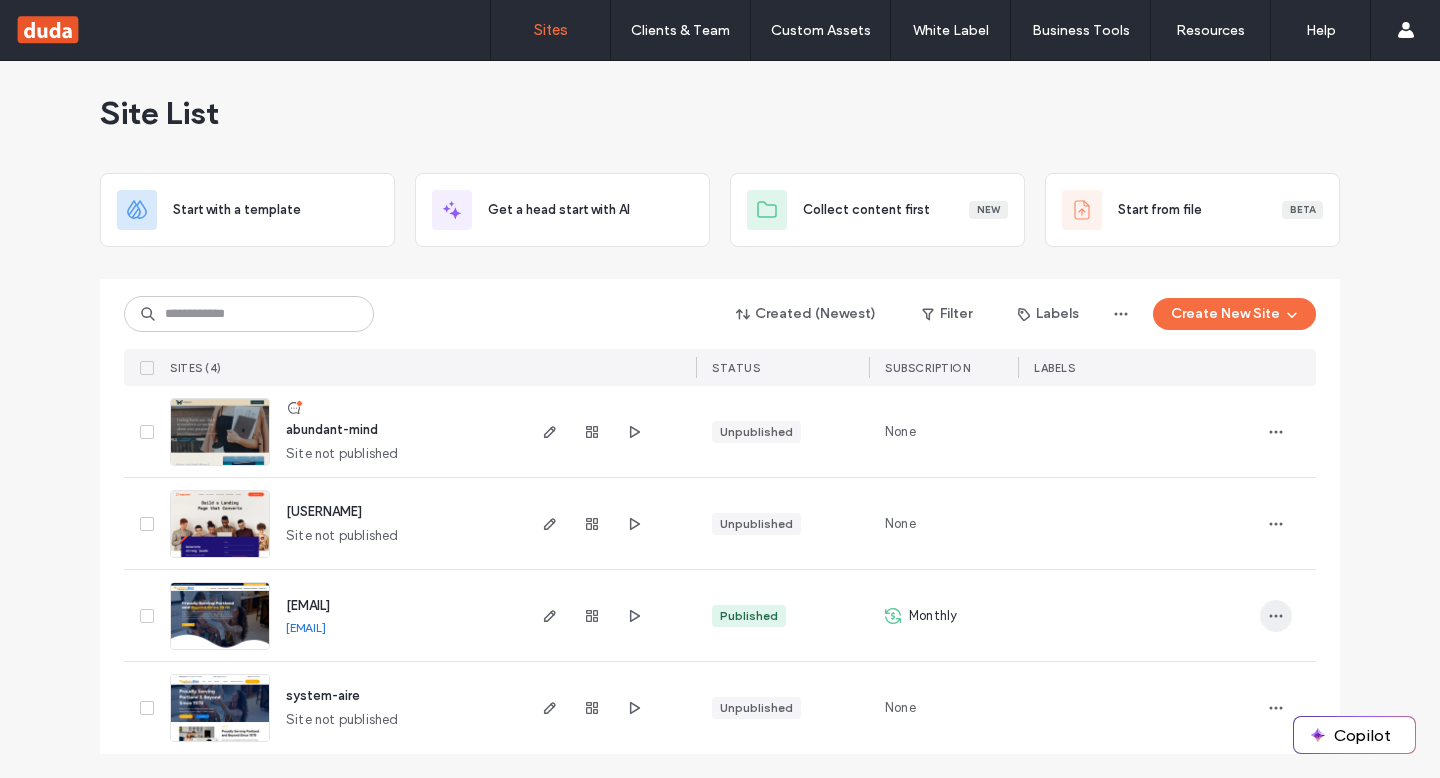 click 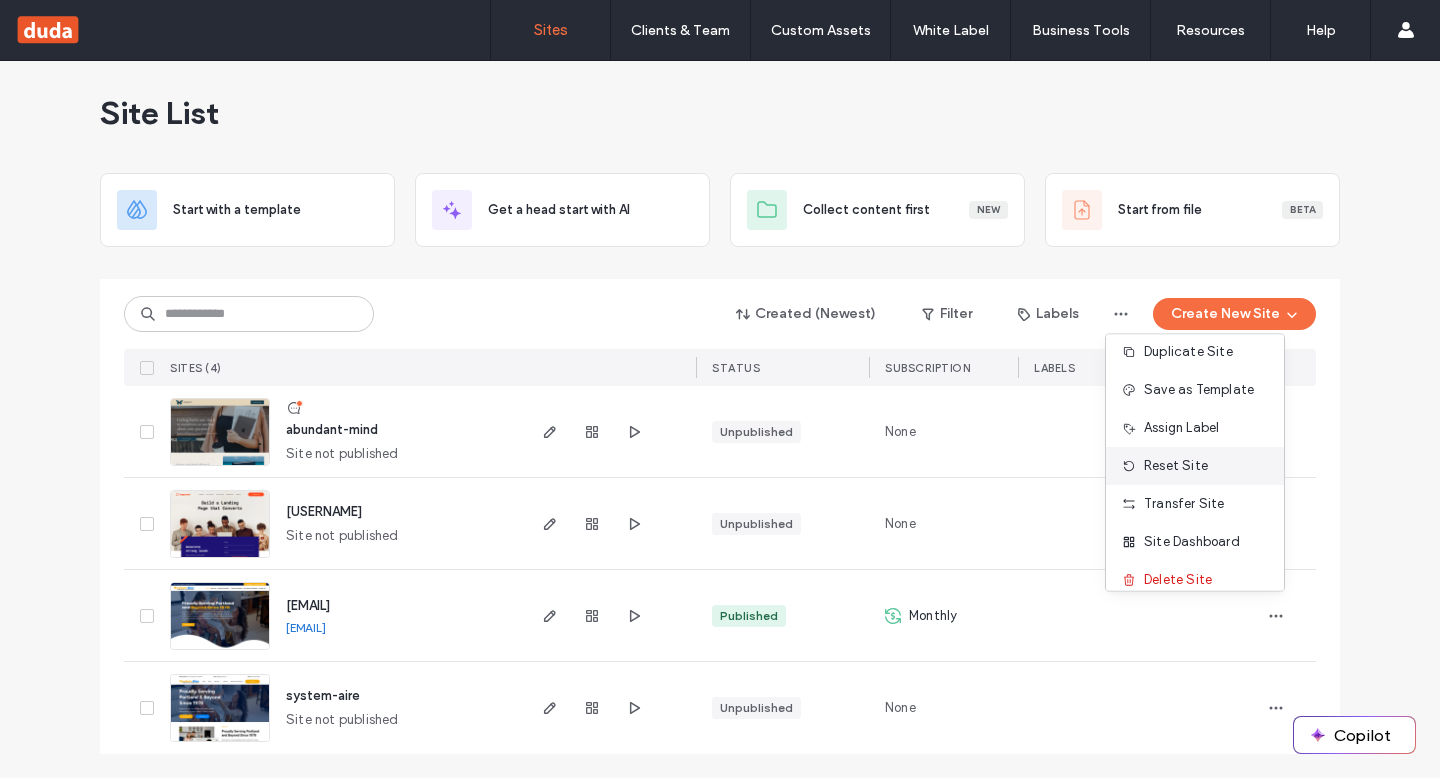 scroll, scrollTop: 0, scrollLeft: 0, axis: both 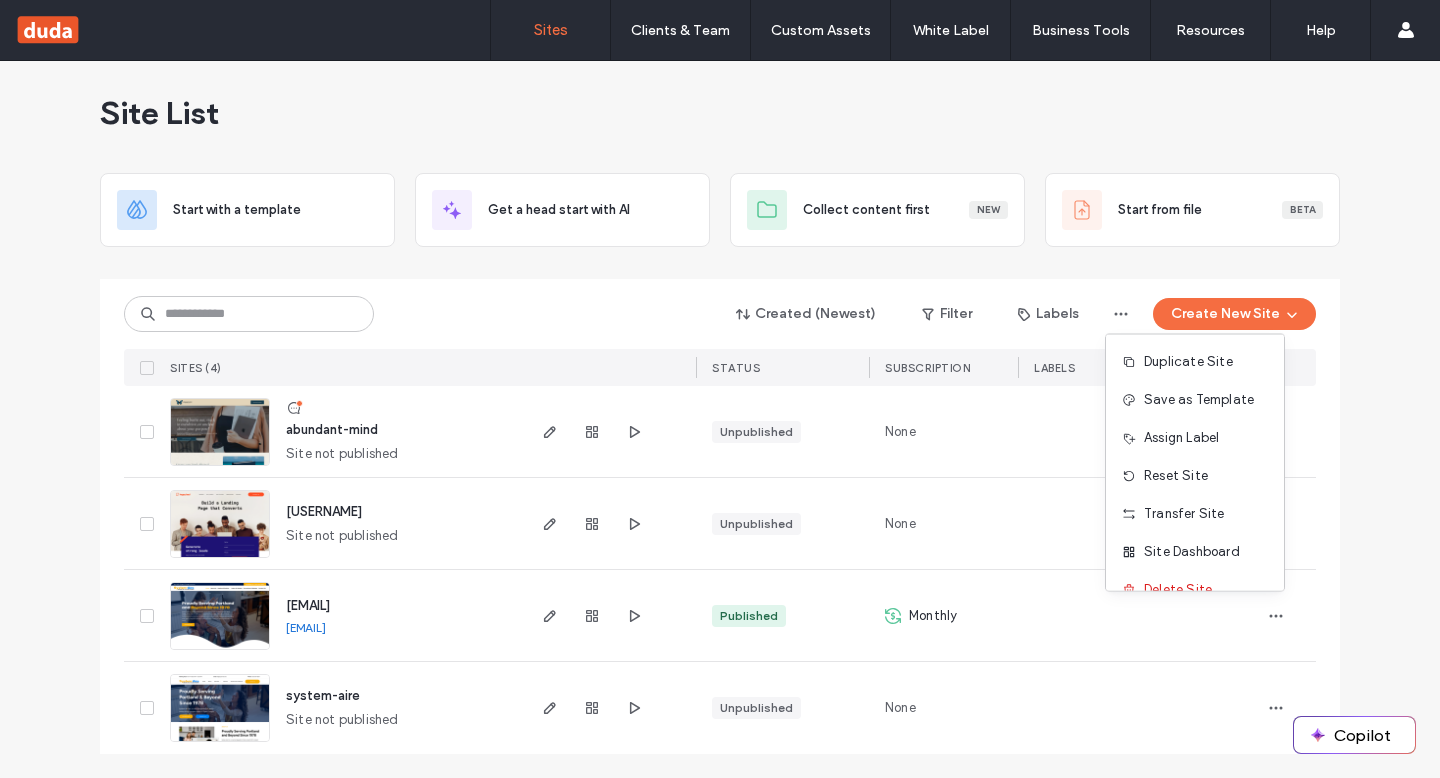 click on "Site List Start with a template Get a head start with AI Collect content first New Start from file Beta Created (Newest) Filter Labels Create New Site SITES (4) STATUS SUBSCRIPTION LABELS abundant-mind Site not published Unpublished None ruth Site not published Unpublished None systemaireinc.com systemaireinc.com Published Monthly system-aire Site not published Unpublished None" at bounding box center [720, 415] 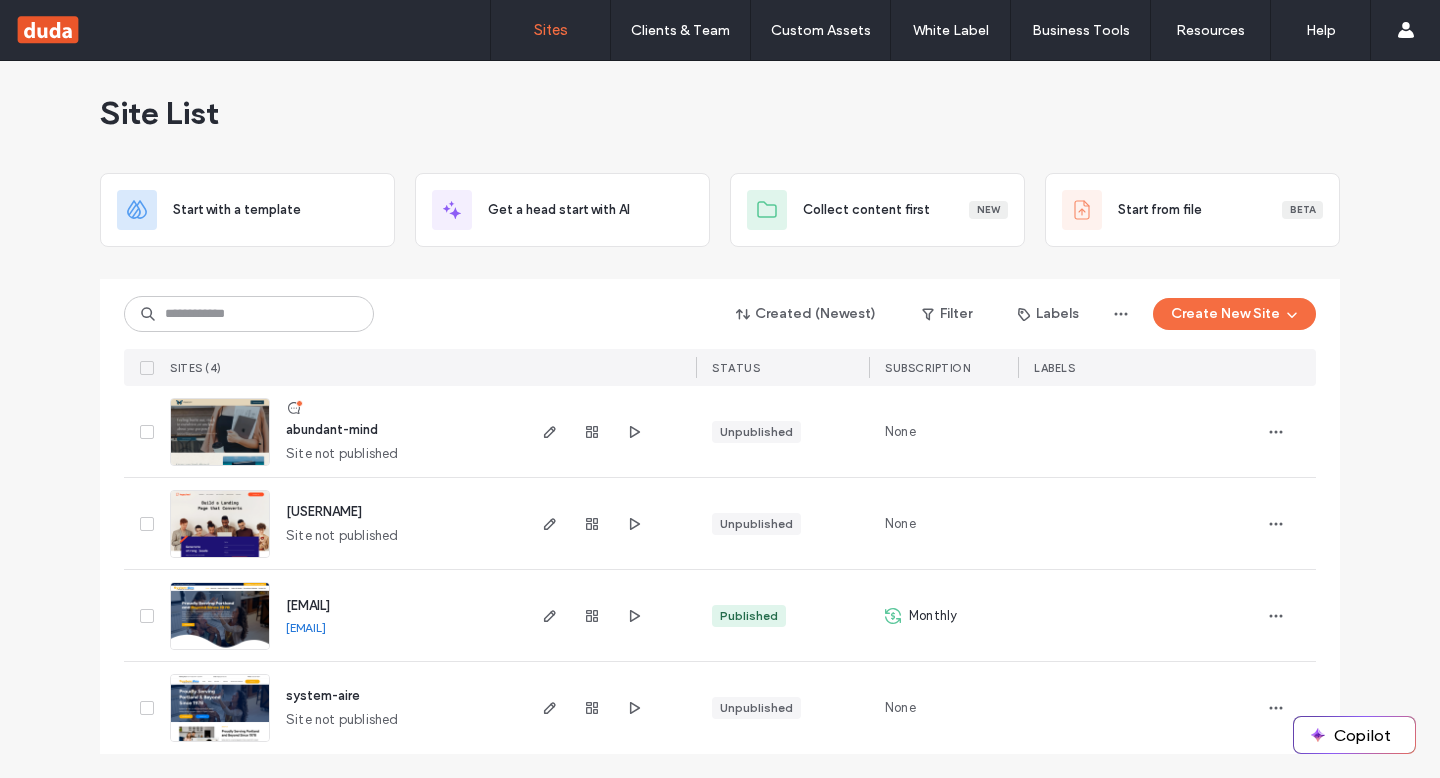 click on "systemaireinc.com" at bounding box center (308, 605) 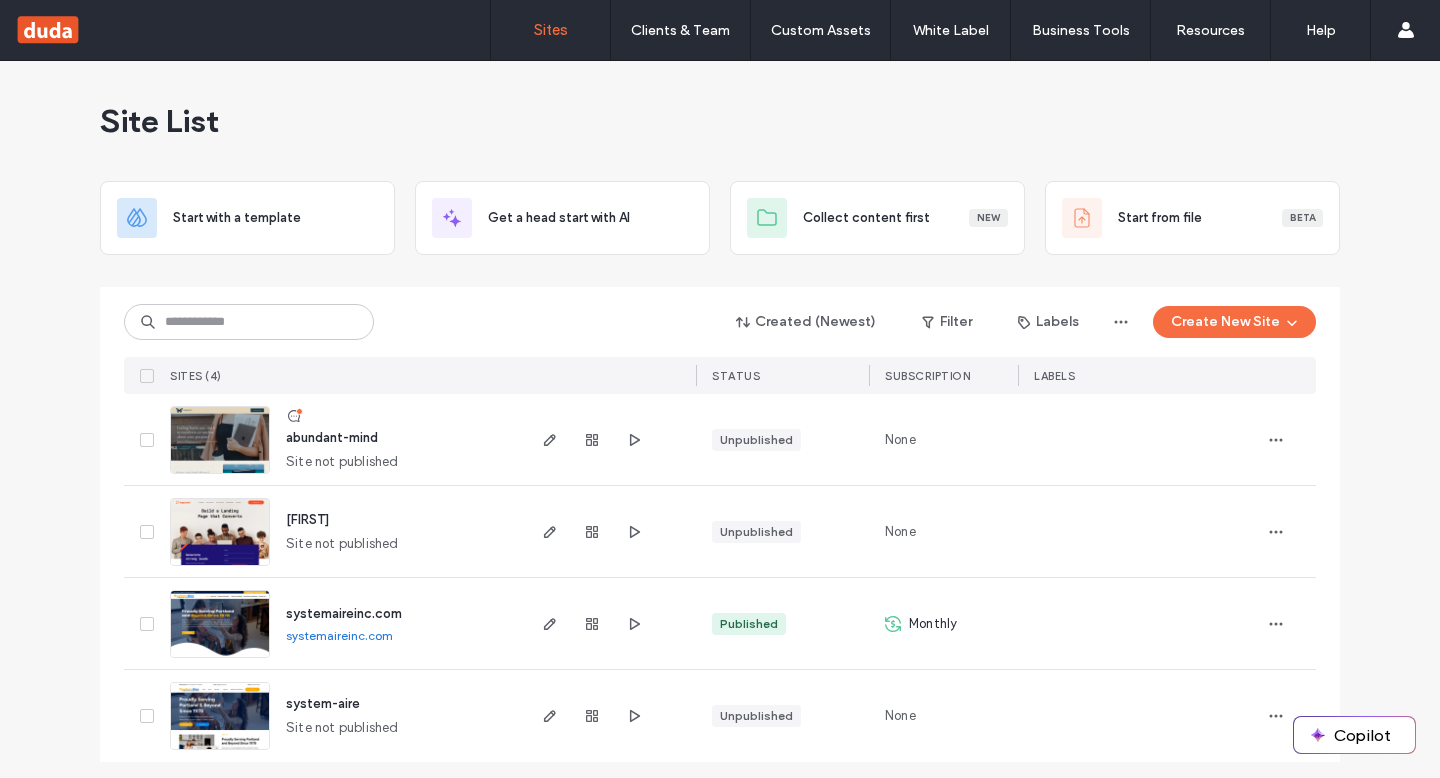 scroll, scrollTop: 0, scrollLeft: 0, axis: both 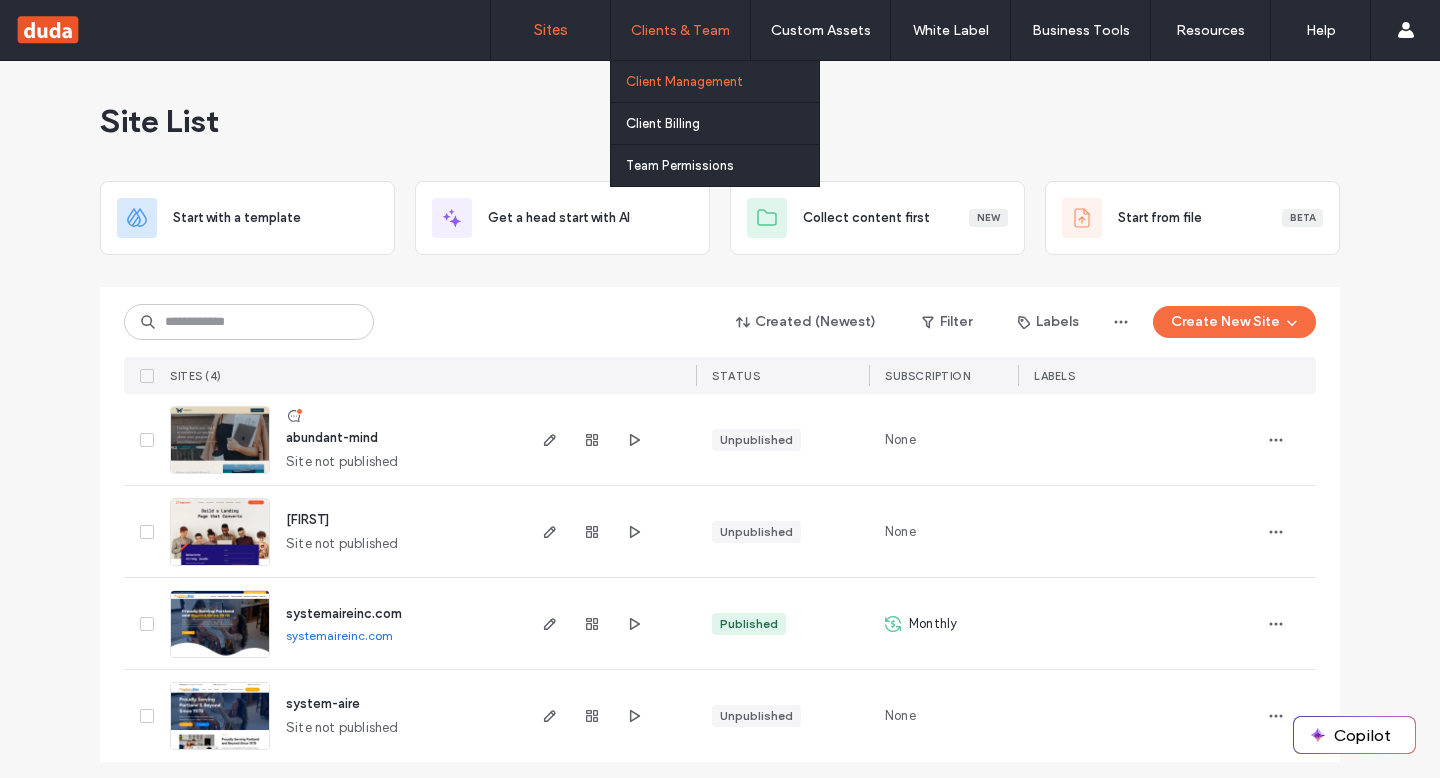 click on "Client Management" at bounding box center [684, 81] 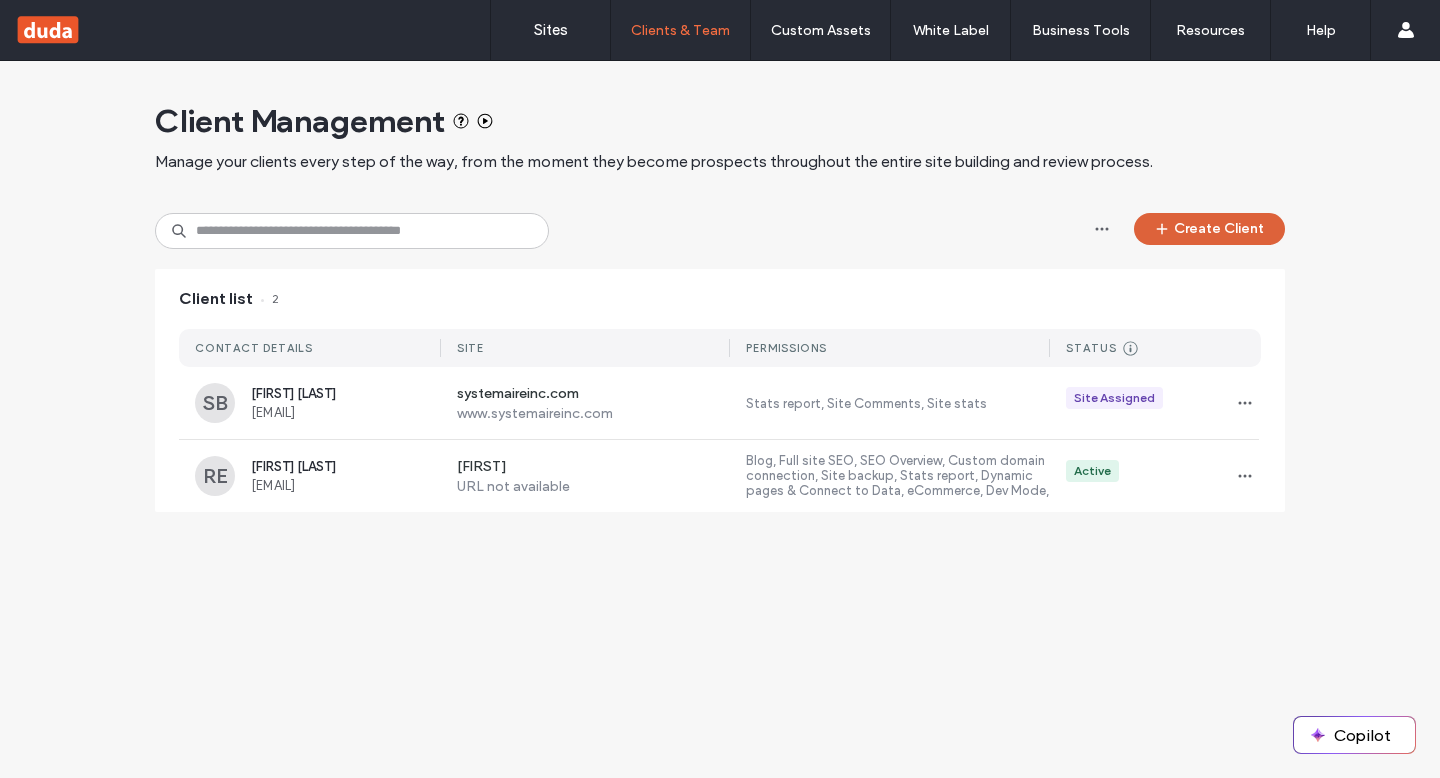 click on "Create Client" at bounding box center [1209, 229] 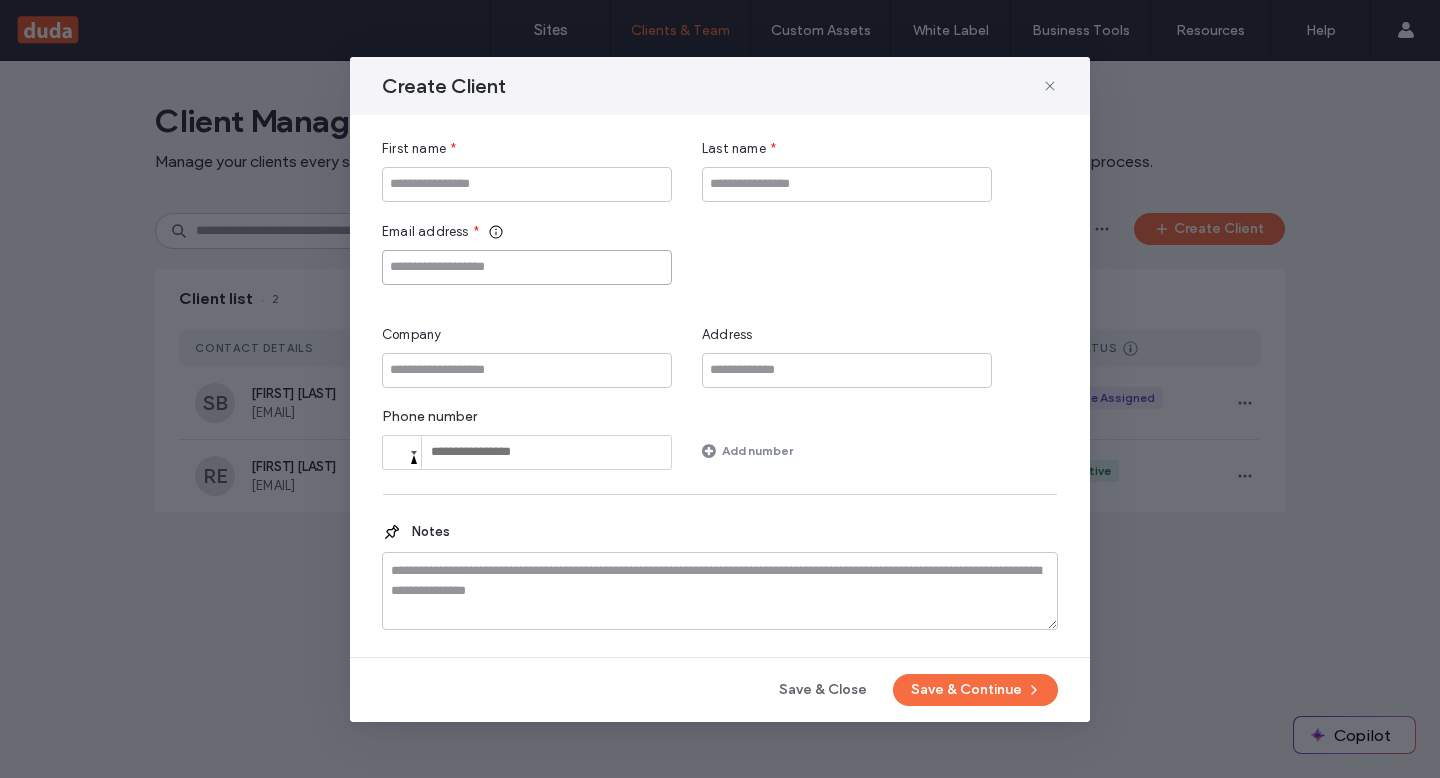 click at bounding box center (527, 267) 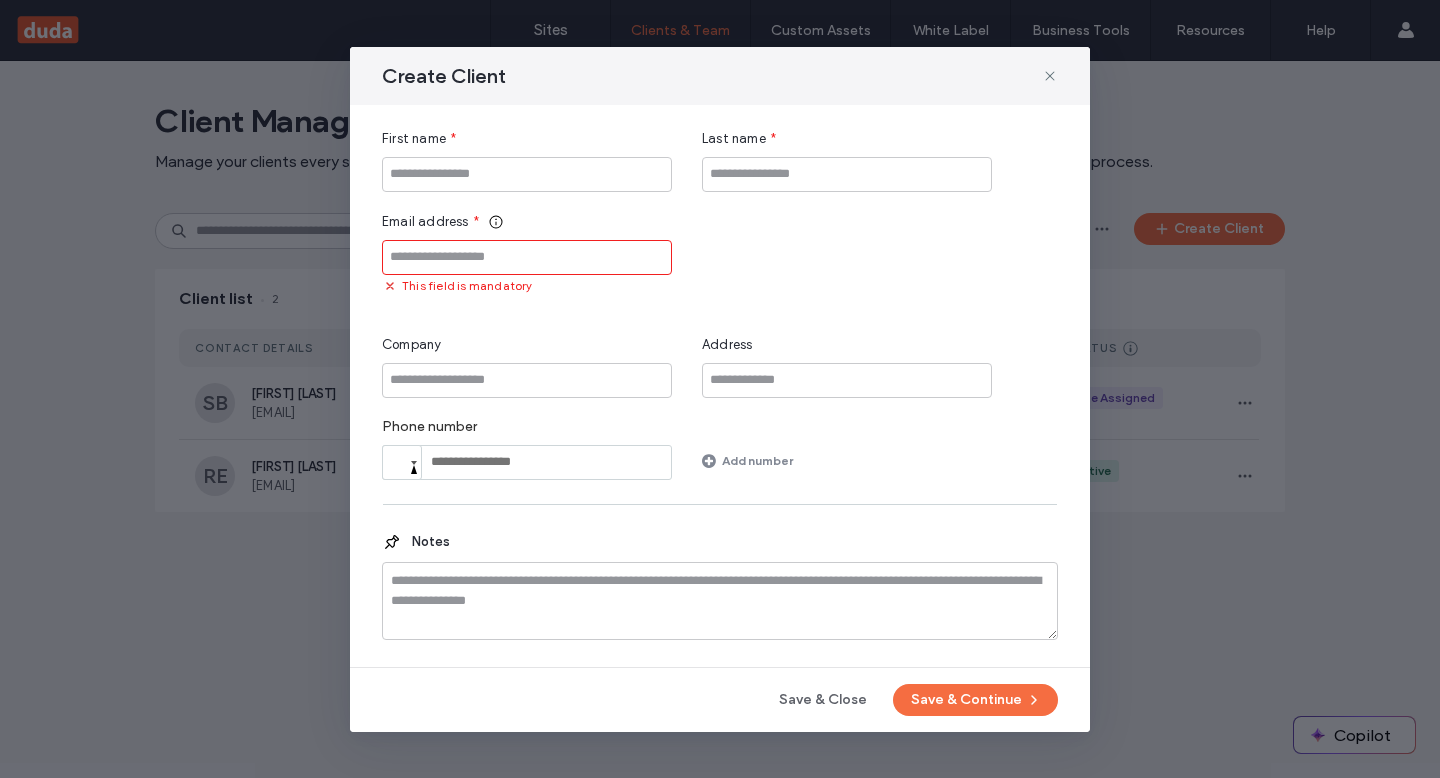 click at bounding box center [527, 257] 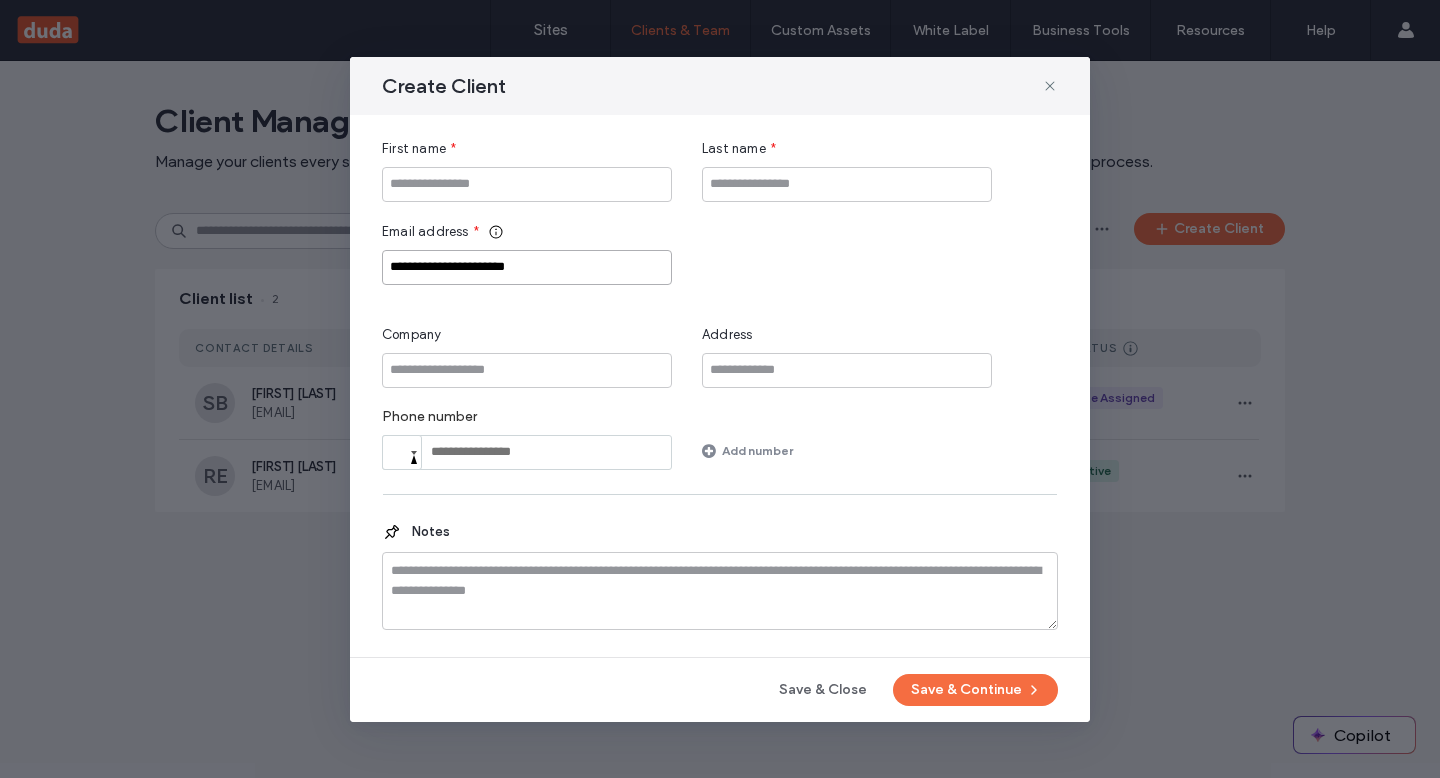 click on "**********" at bounding box center [527, 267] 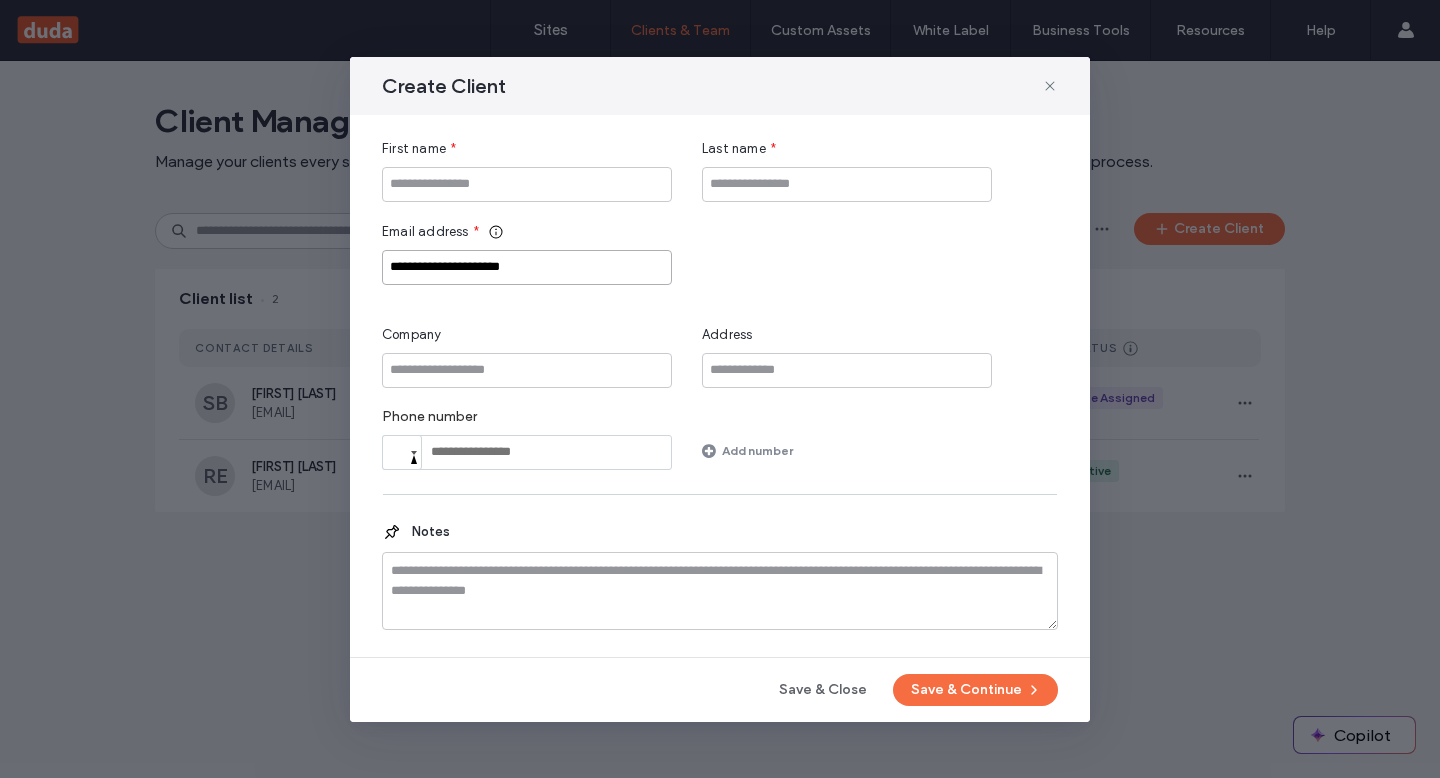 type on "**********" 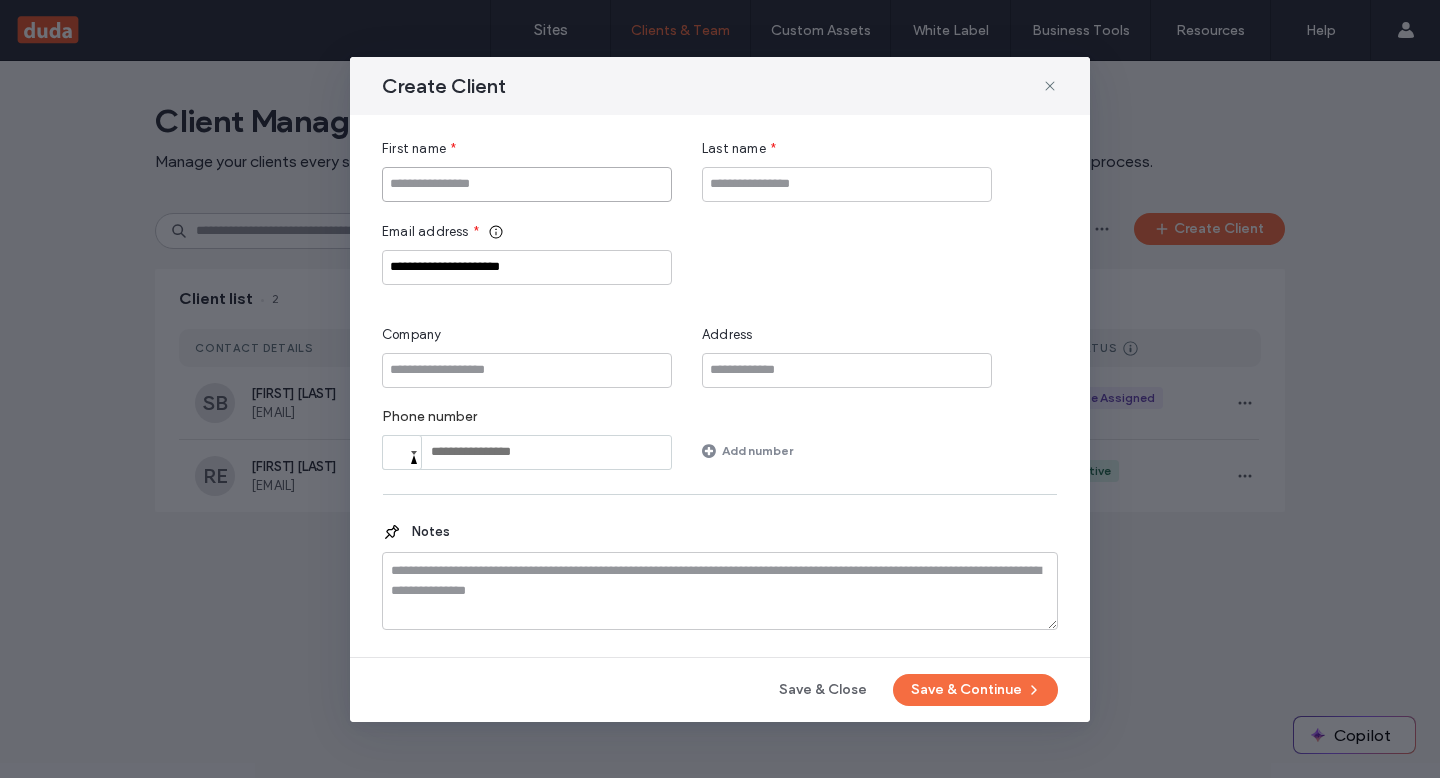click at bounding box center [527, 184] 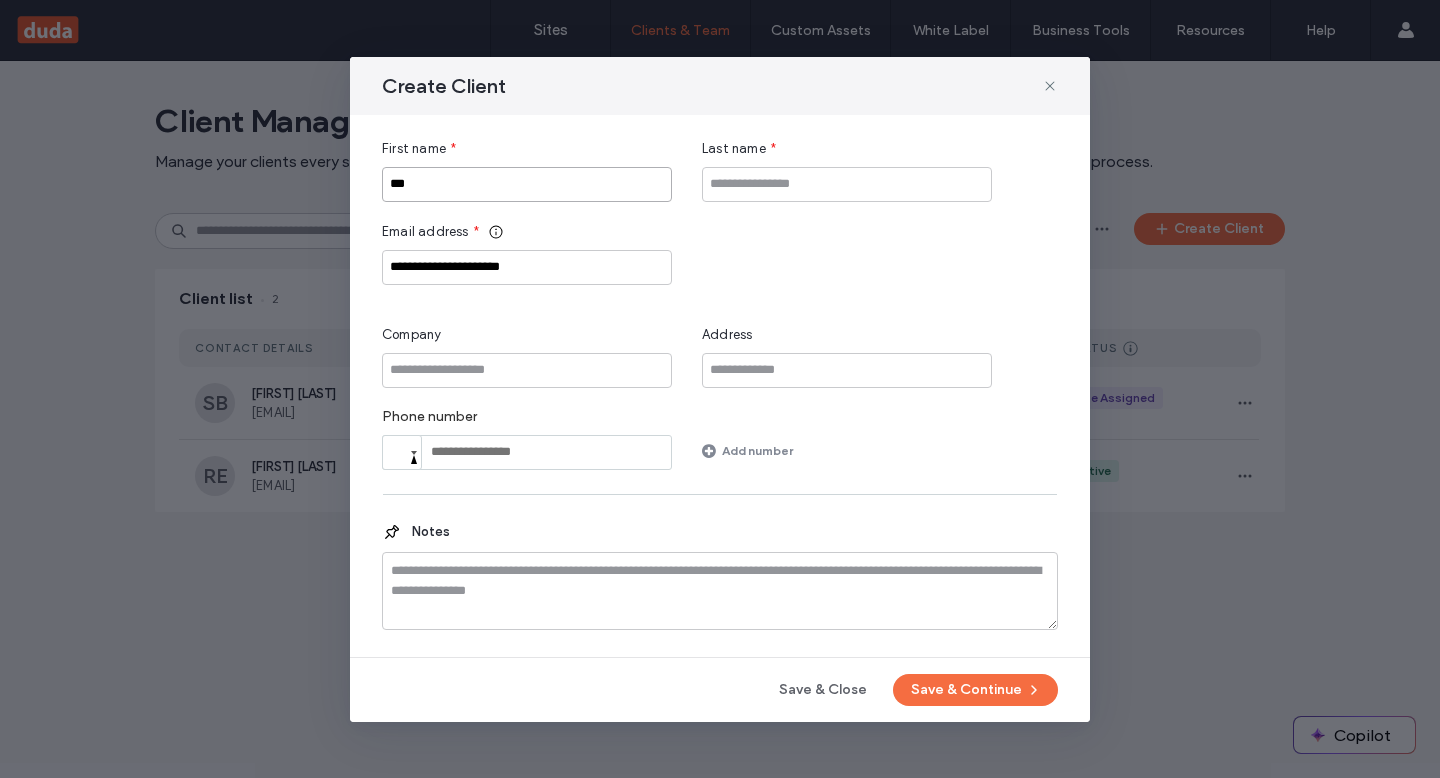 type on "***" 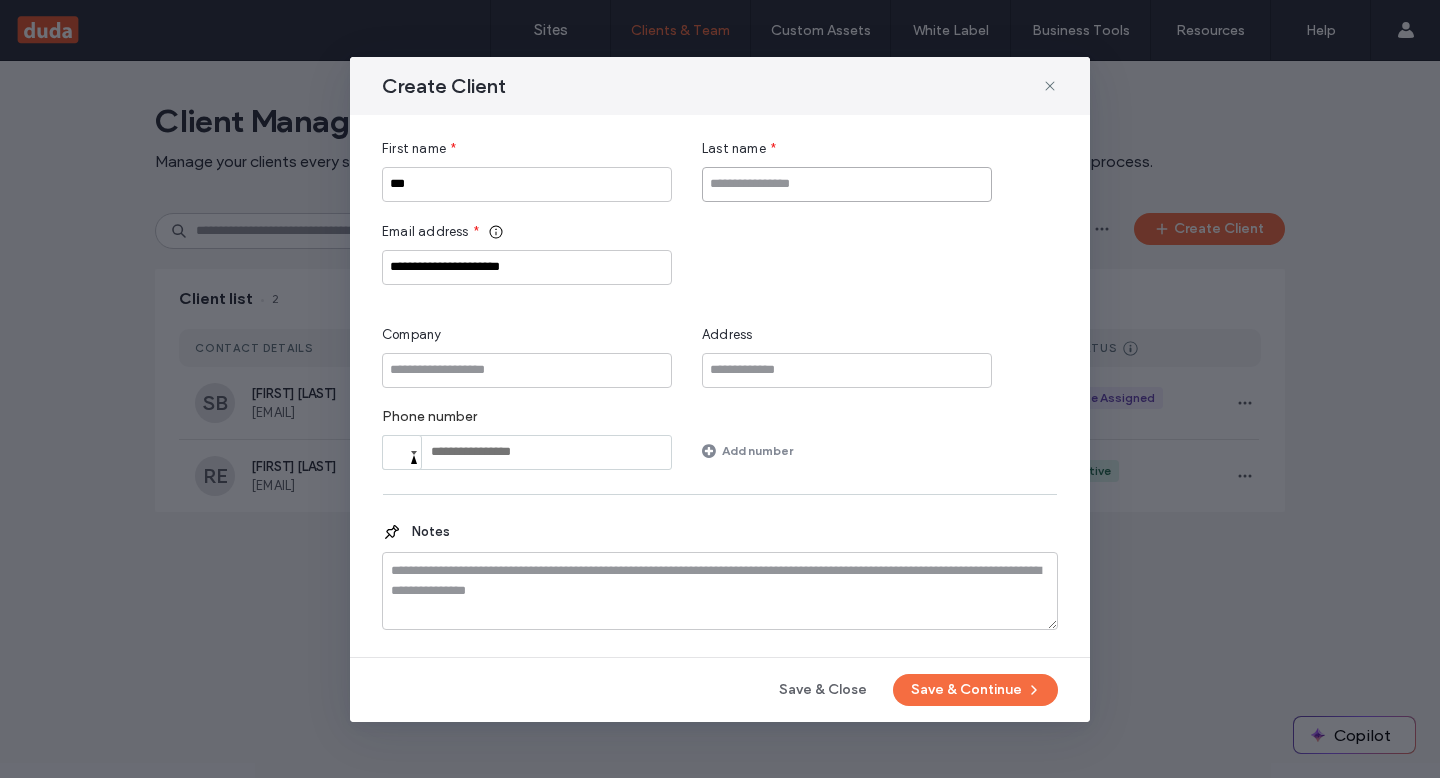 click at bounding box center [847, 184] 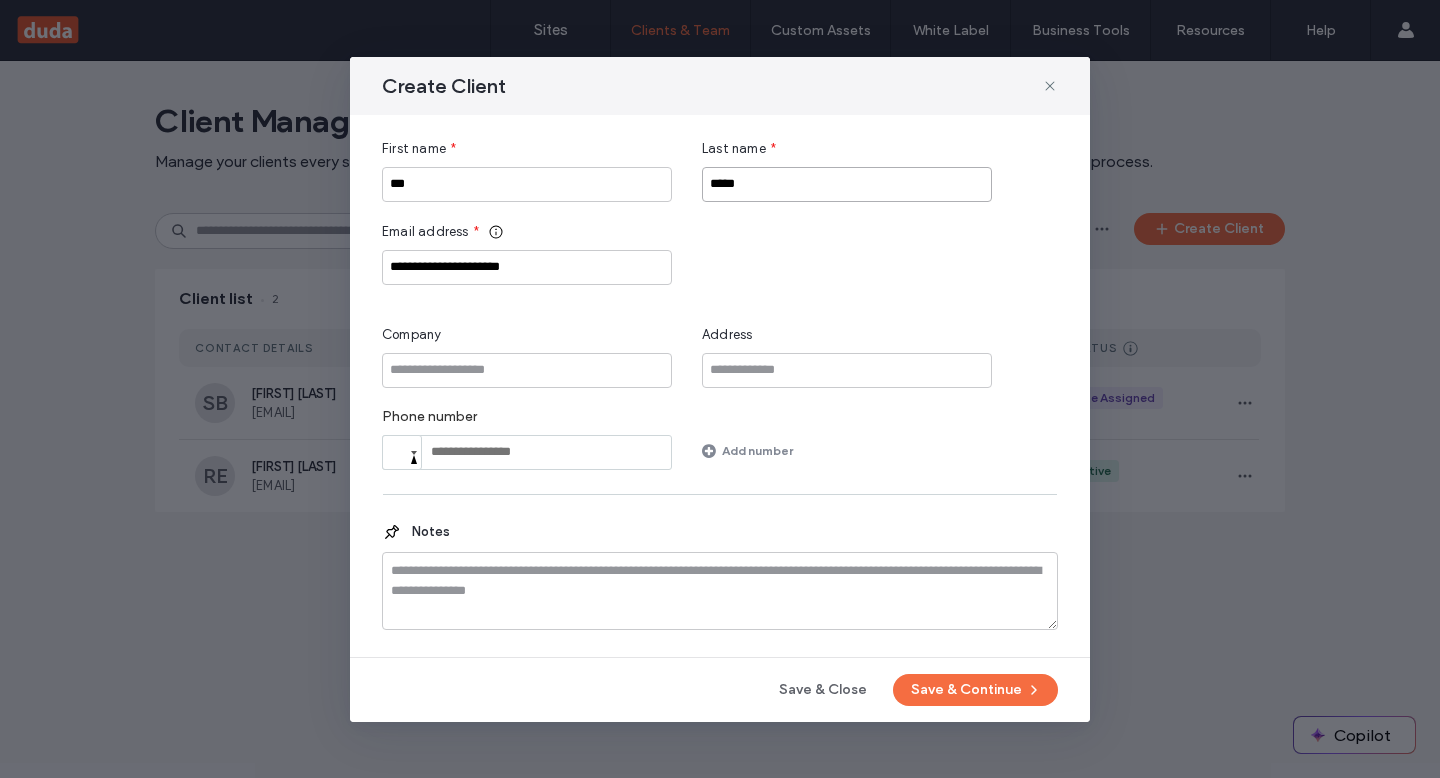drag, startPoint x: 744, startPoint y: 185, endPoint x: 654, endPoint y: 186, distance: 90.005554 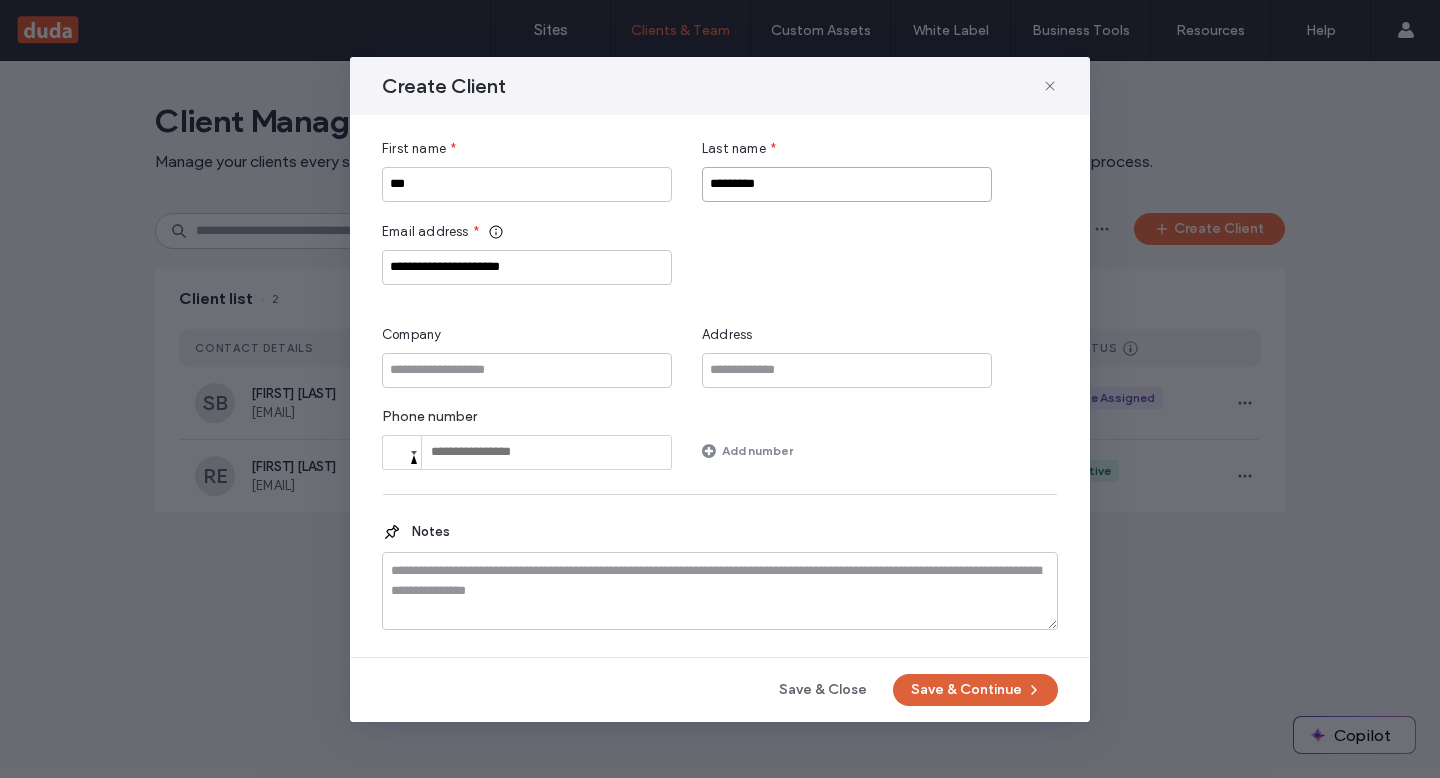 type on "*********" 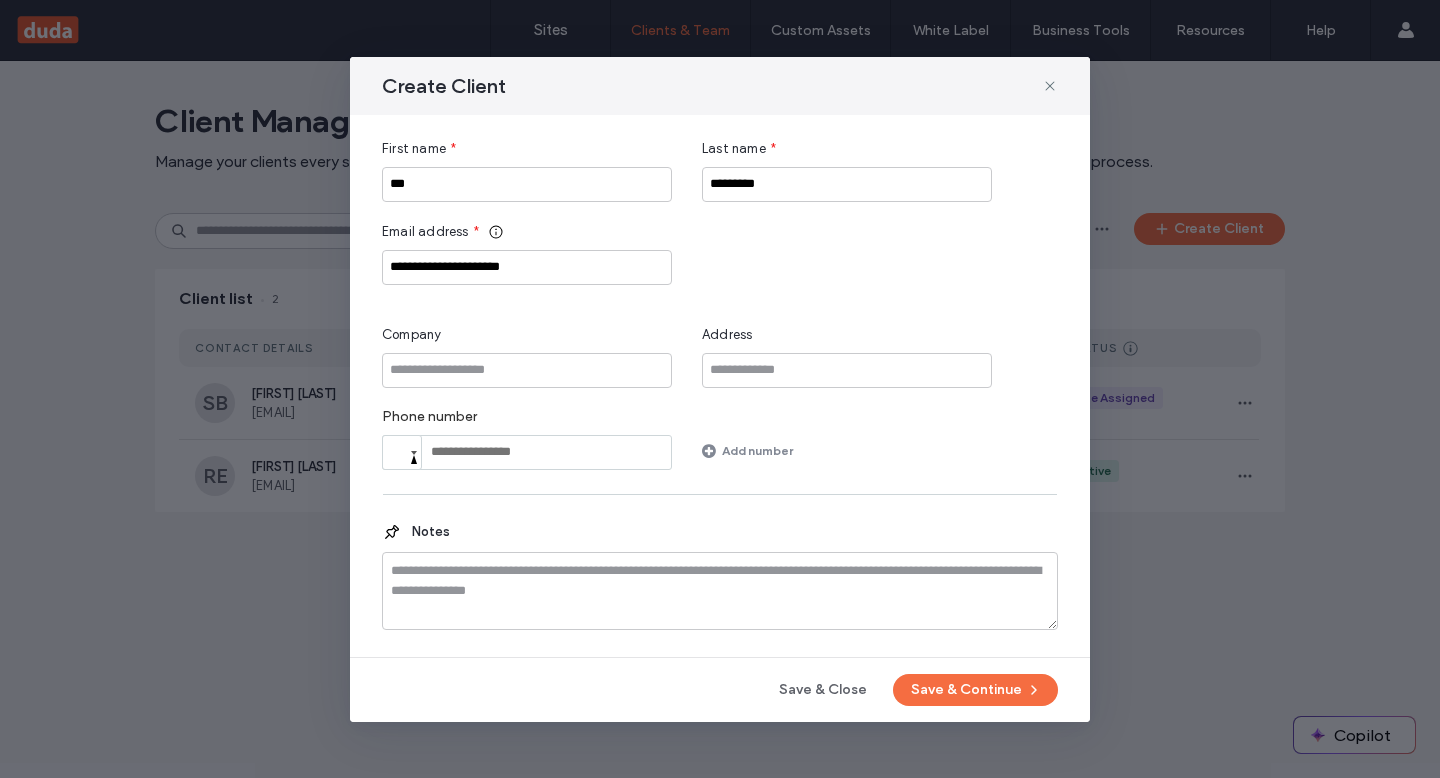 click on "Save & Continue" at bounding box center [975, 690] 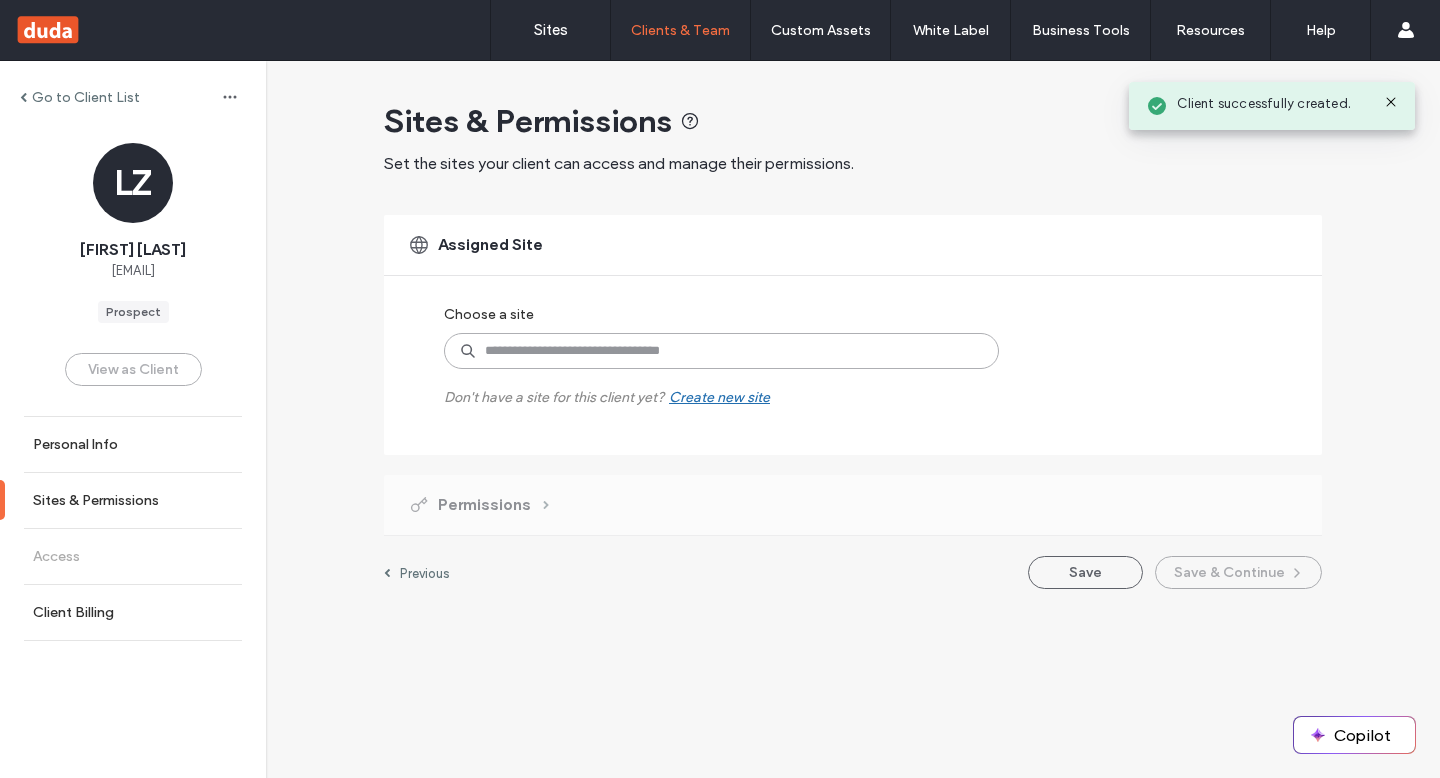 click at bounding box center [721, 351] 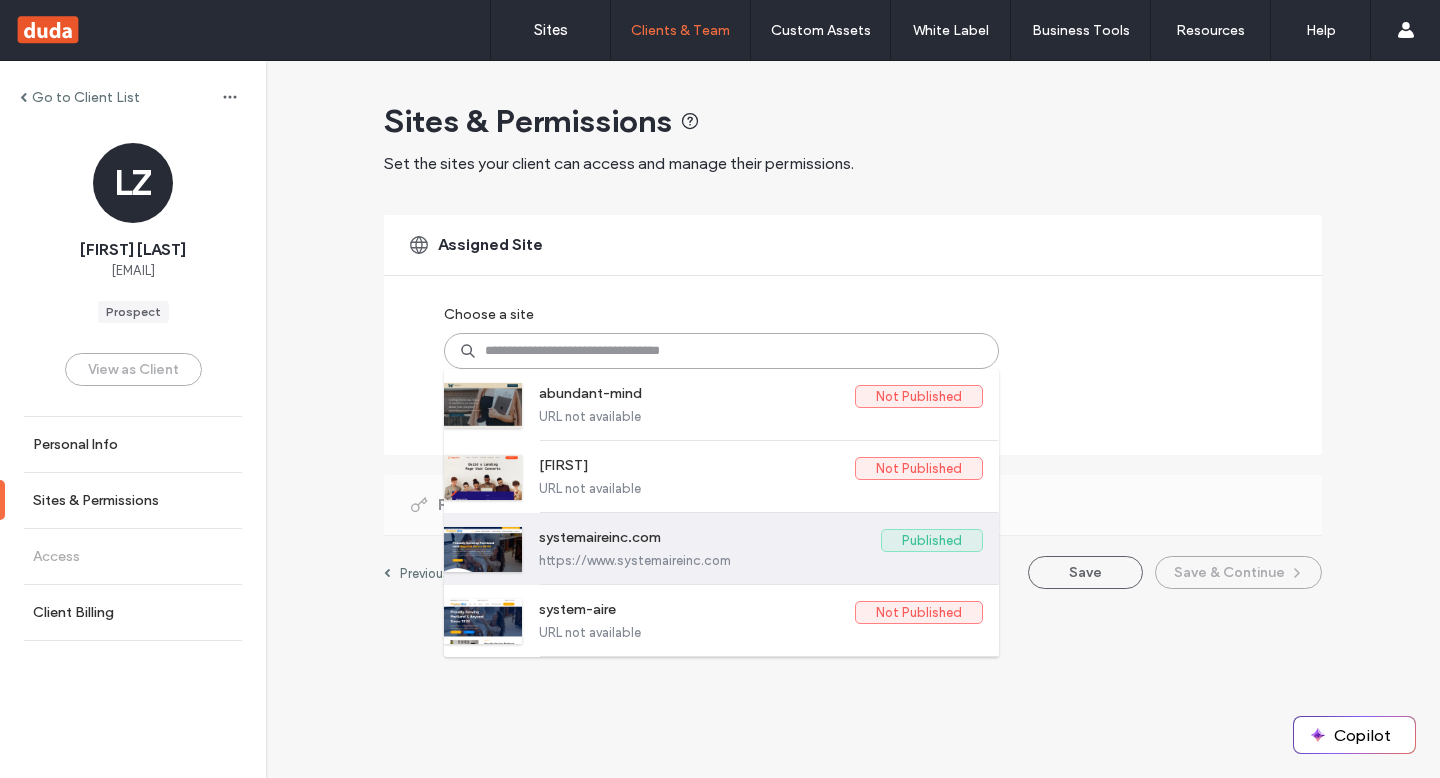 click on "https://www.systemaireinc.com" at bounding box center [761, 560] 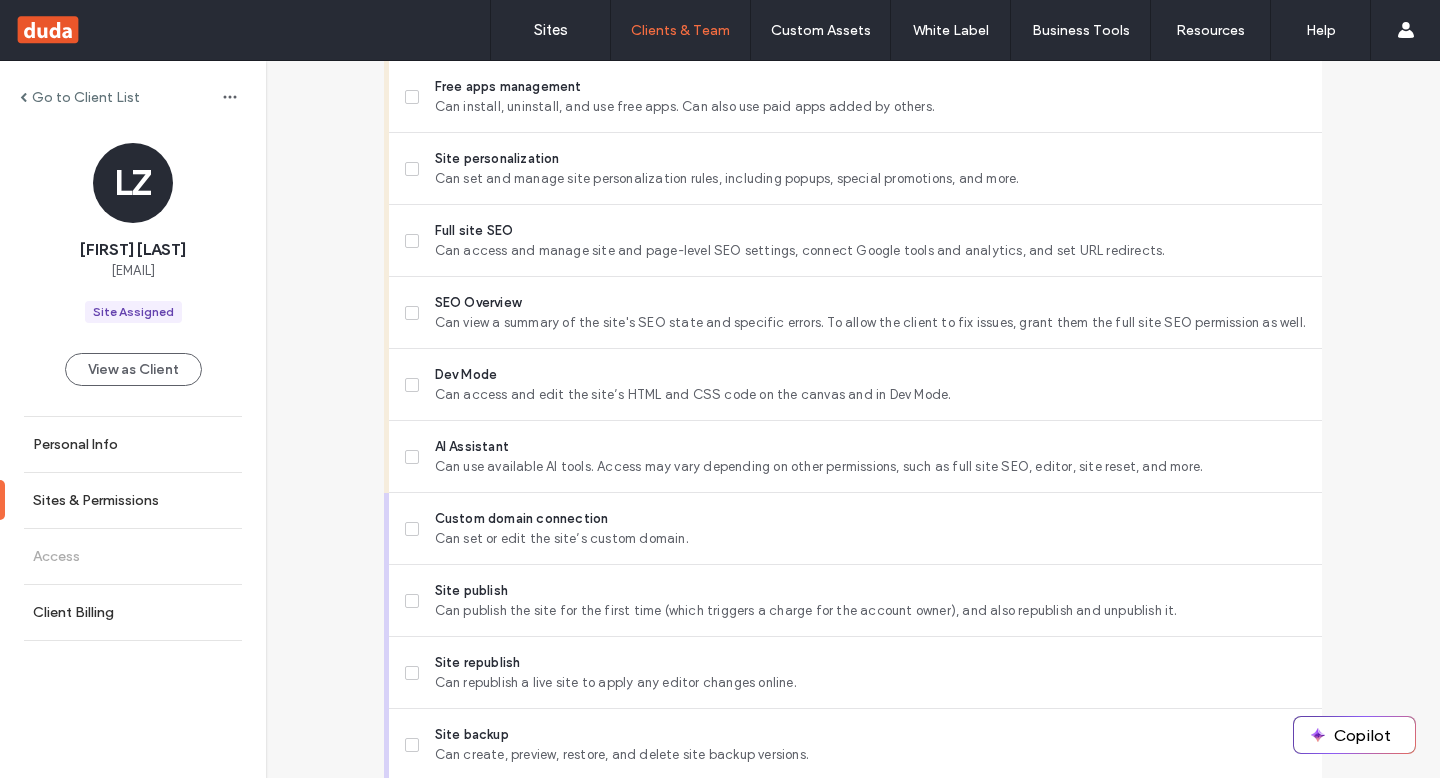 scroll, scrollTop: 1624, scrollLeft: 0, axis: vertical 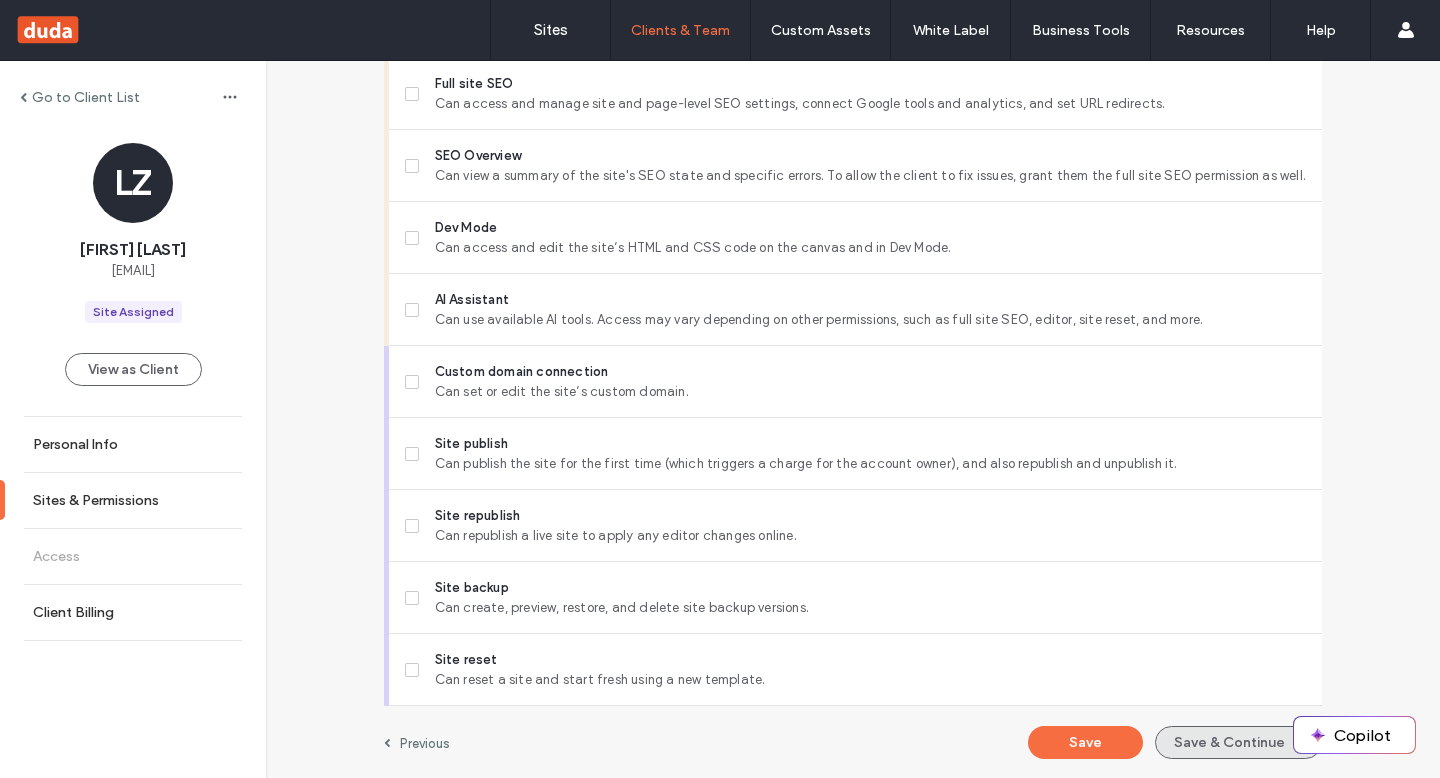click on "Save & Continue" at bounding box center (1238, 742) 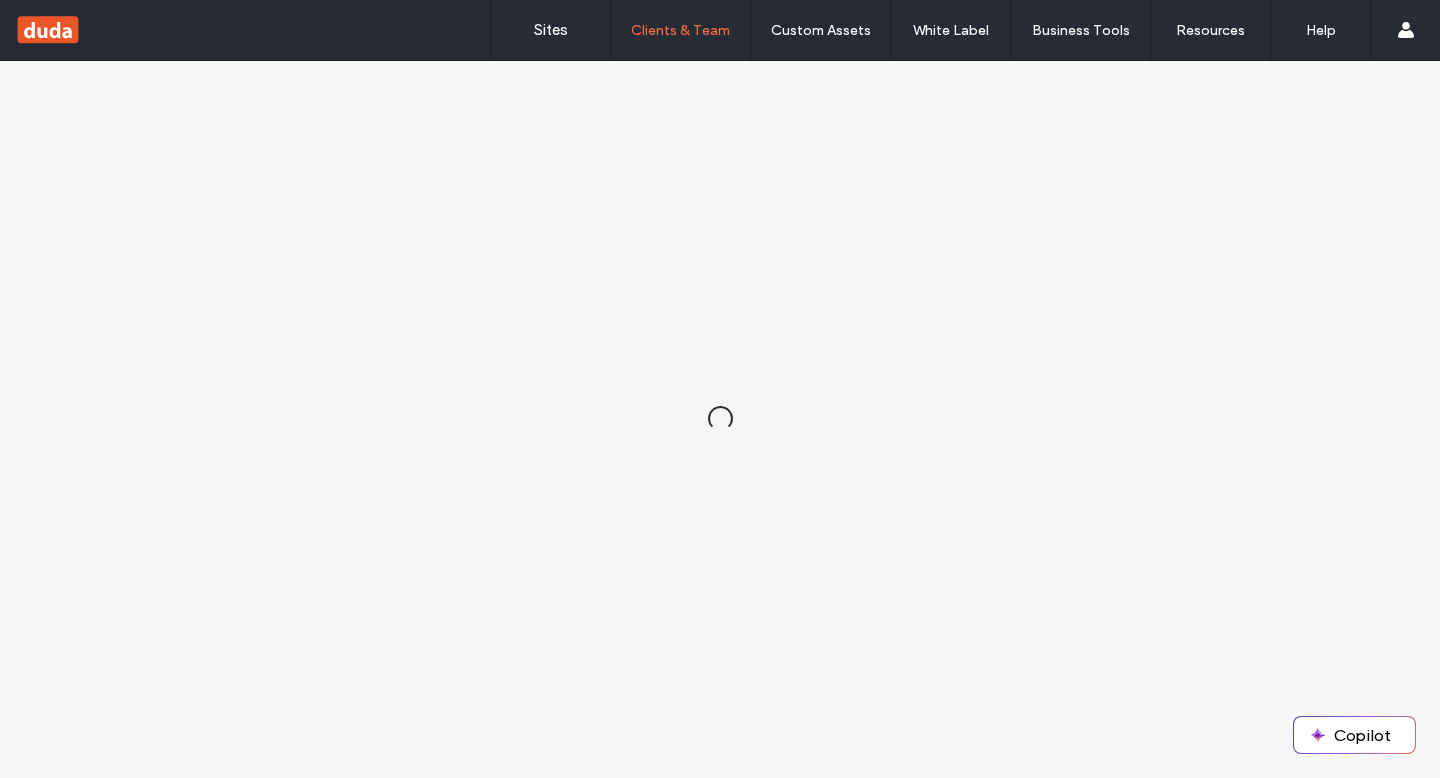 scroll, scrollTop: 0, scrollLeft: 0, axis: both 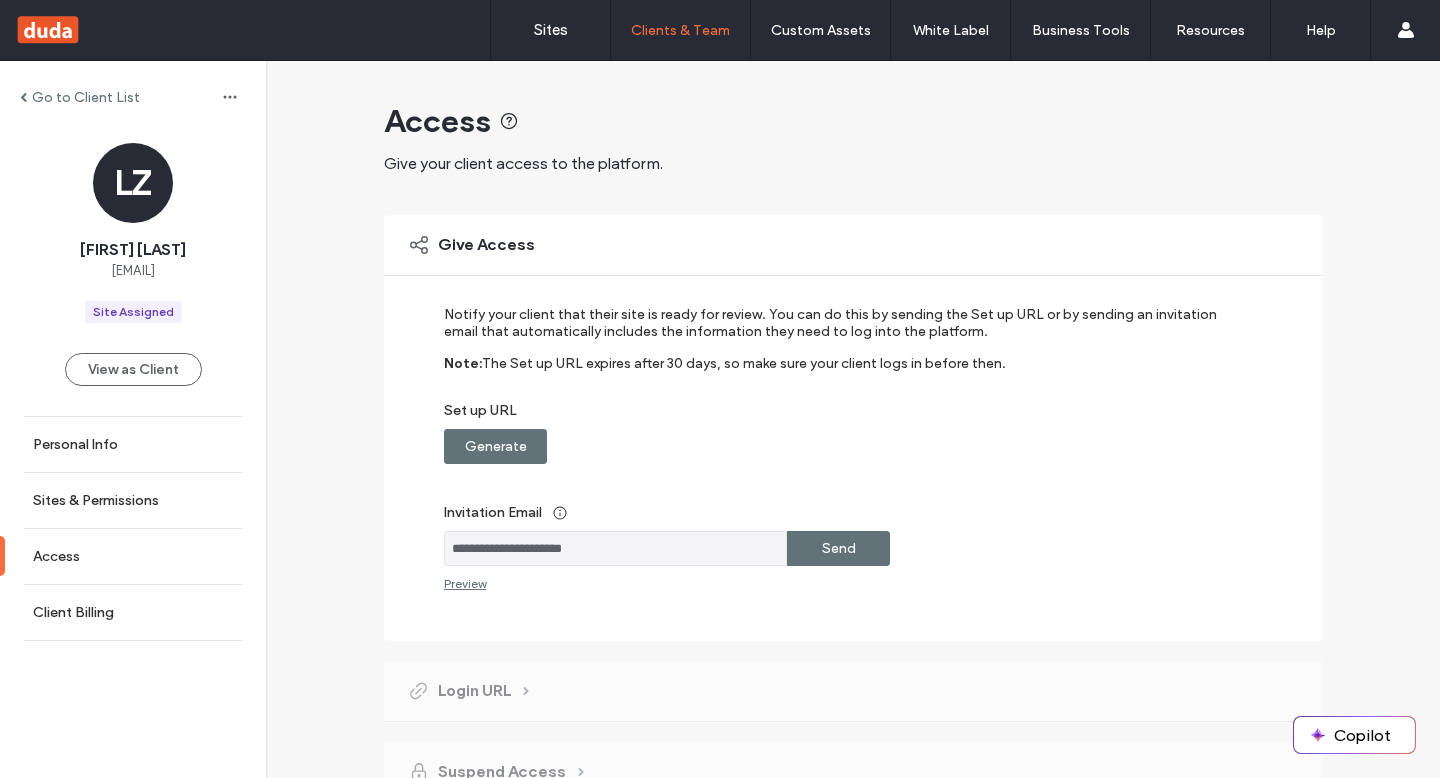 click on "Generate" at bounding box center (496, 446) 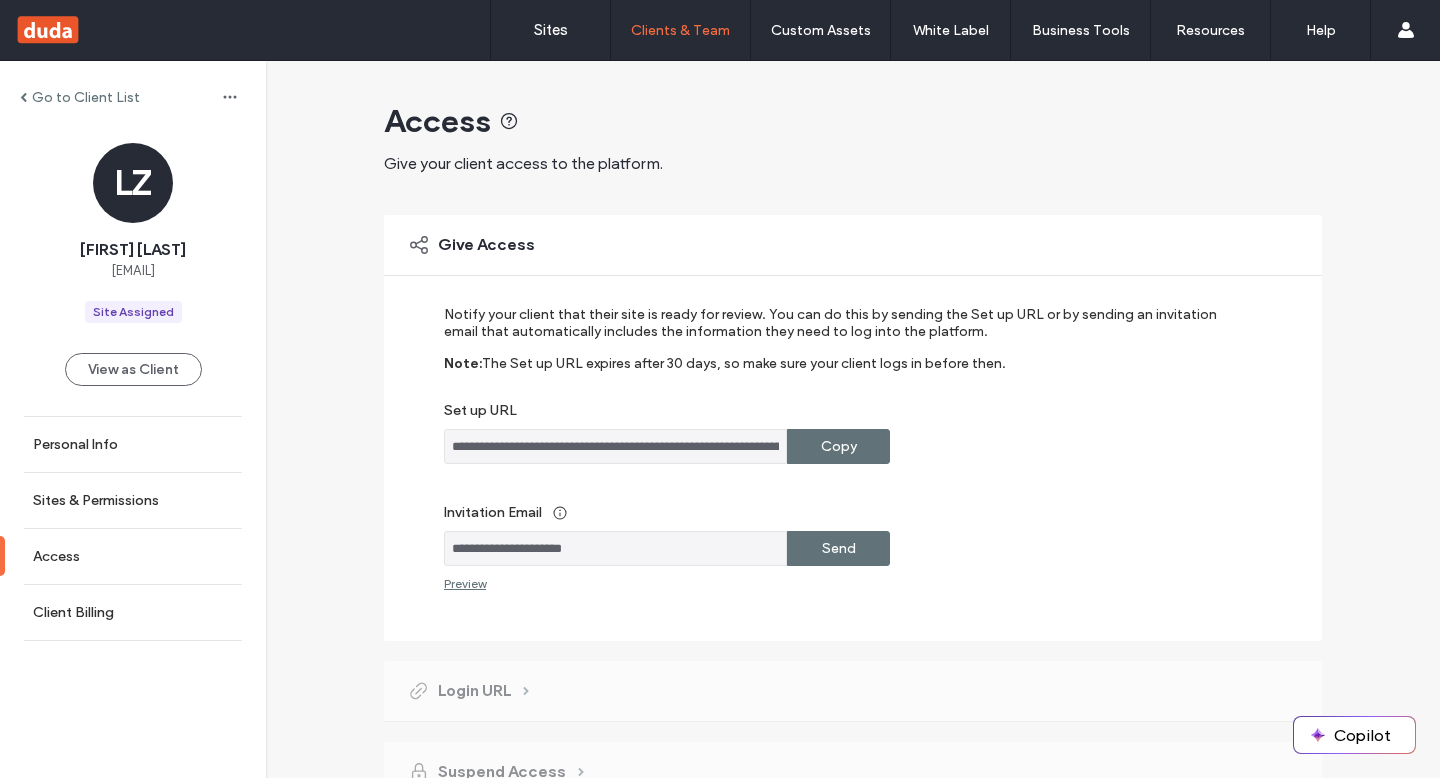 scroll, scrollTop: 97, scrollLeft: 0, axis: vertical 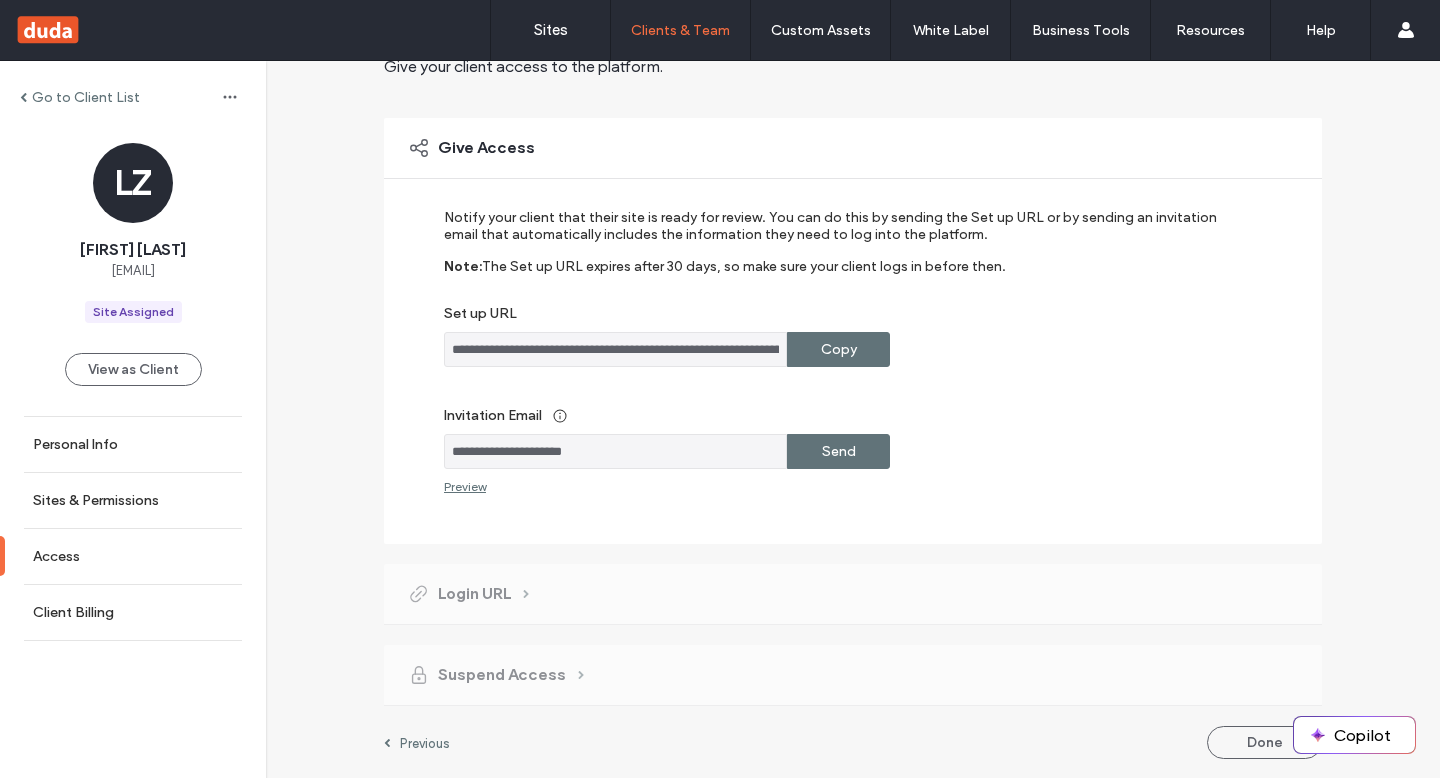 click on "Send" at bounding box center (838, 451) 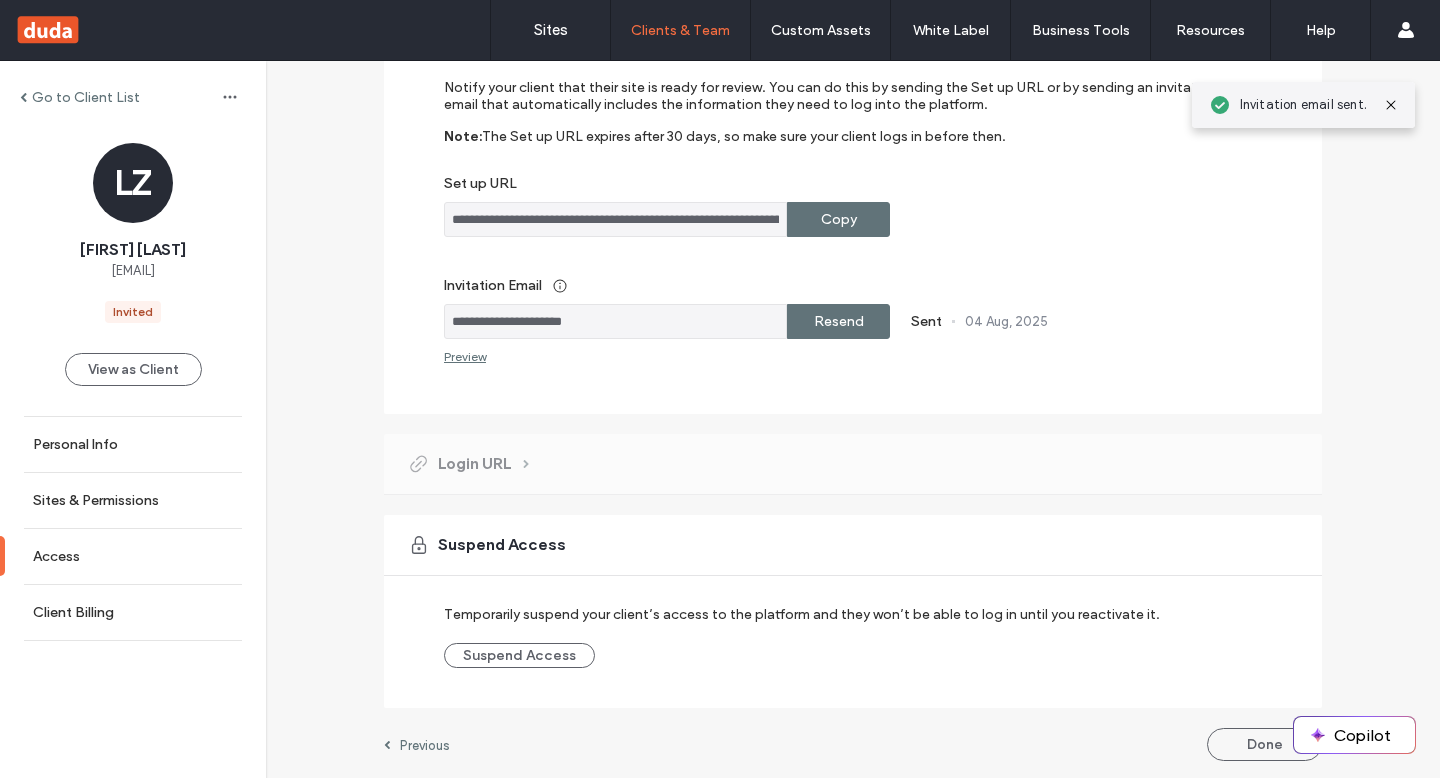 scroll, scrollTop: 229, scrollLeft: 0, axis: vertical 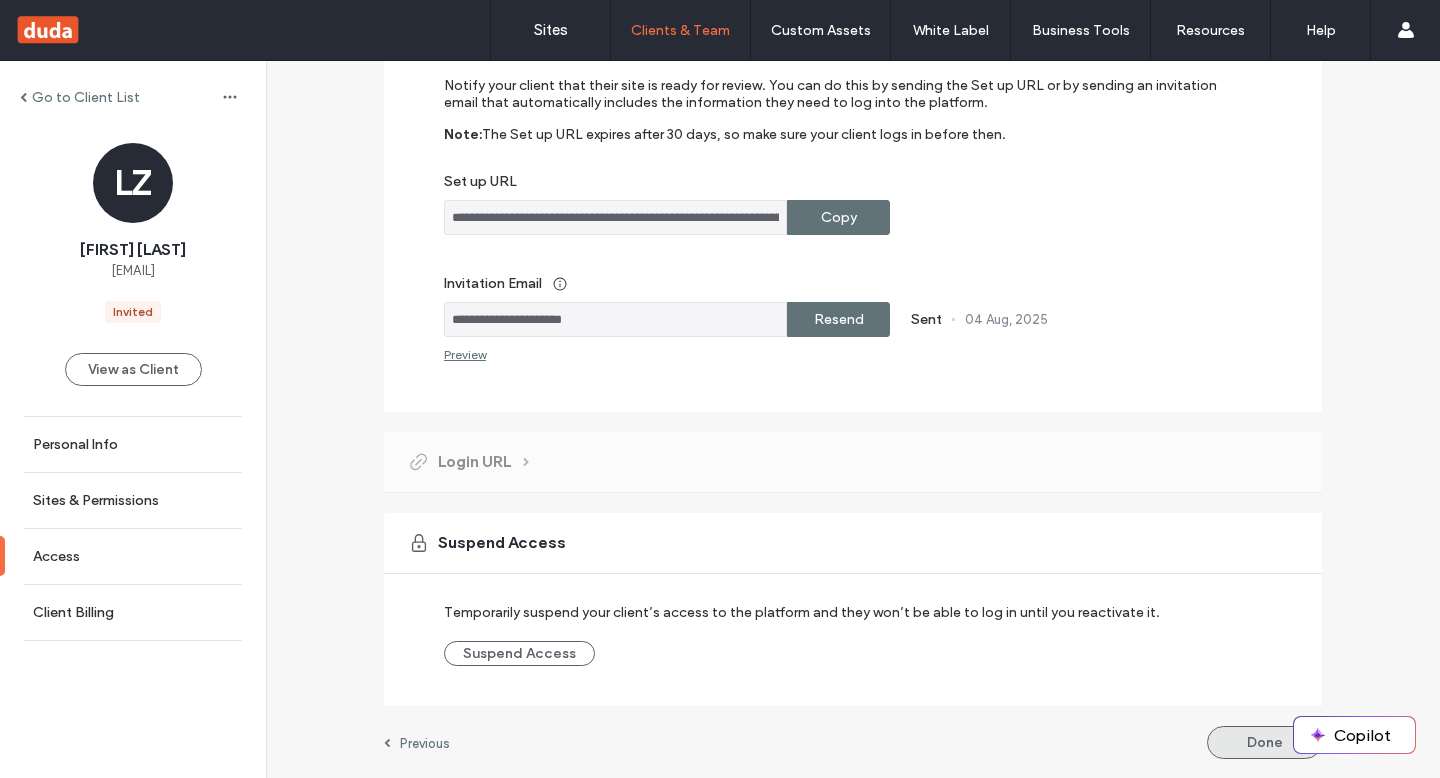 click on "Done" at bounding box center (1264, 742) 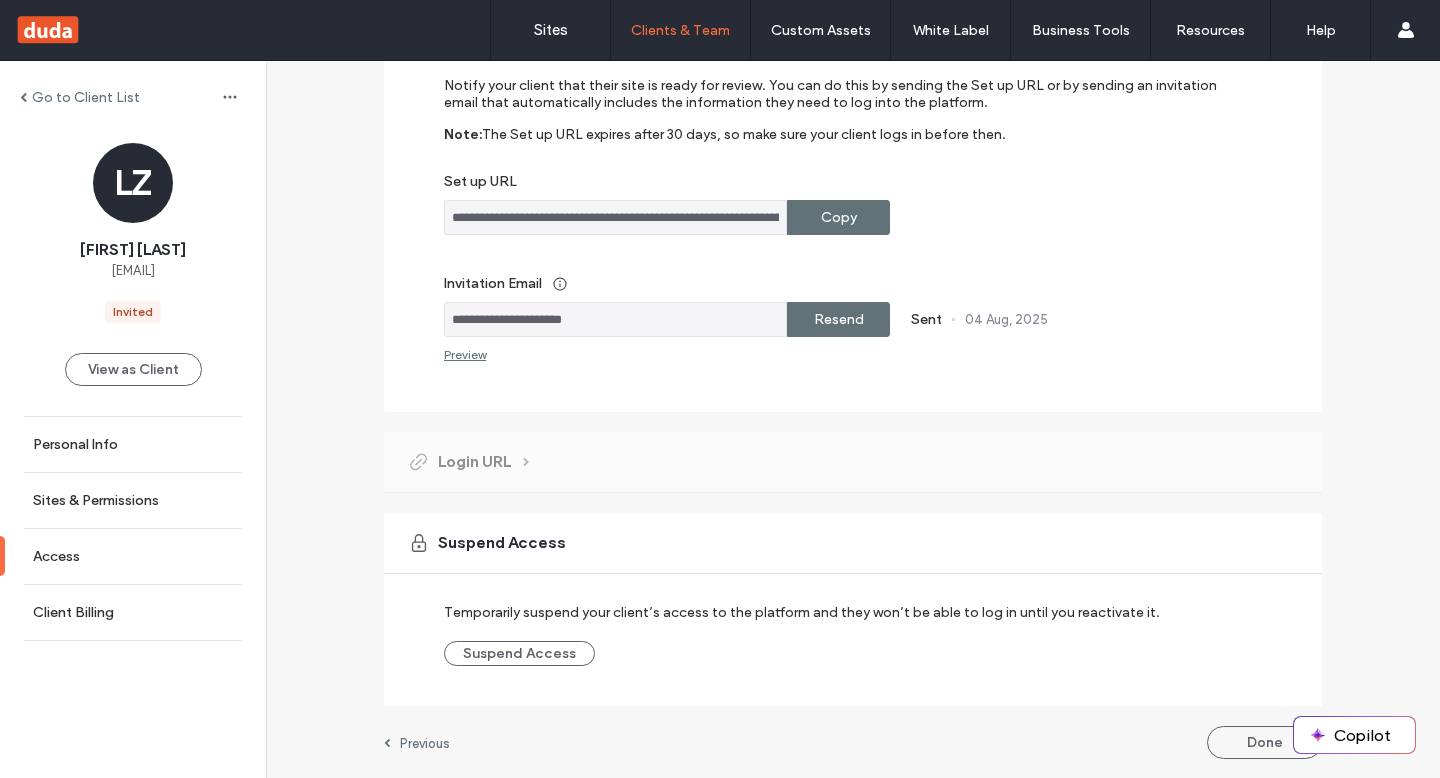 scroll, scrollTop: 0, scrollLeft: 0, axis: both 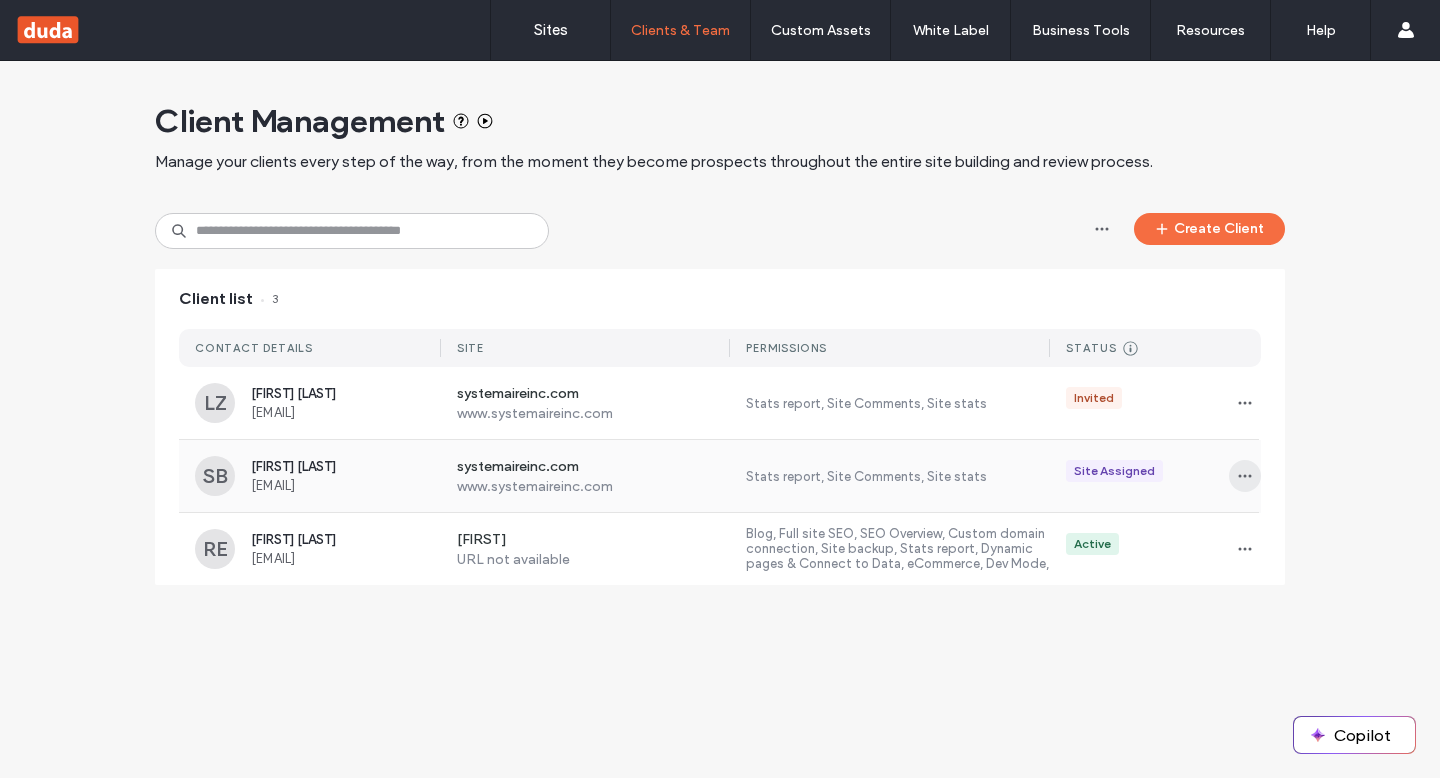 click 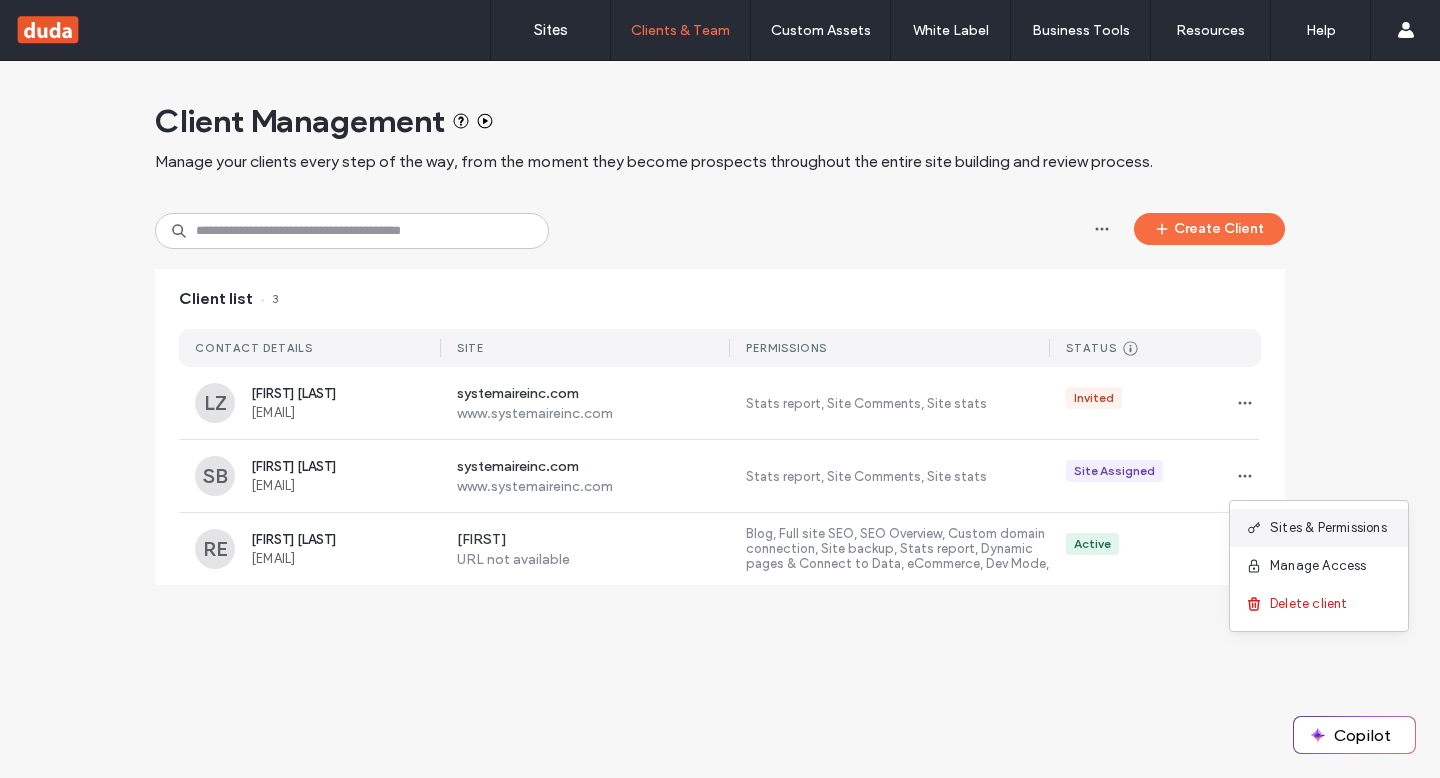 click on "Sites & Permissions" at bounding box center (1328, 528) 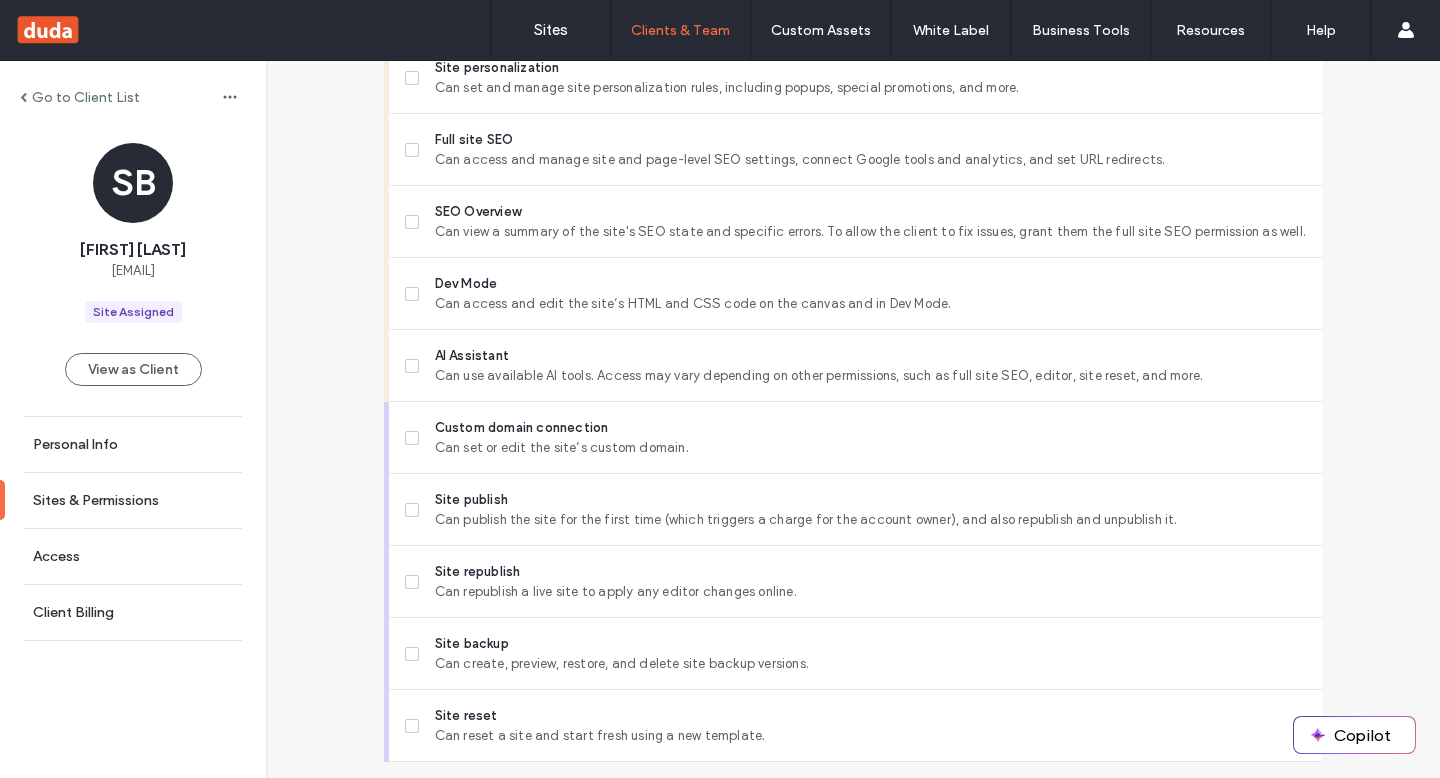 scroll, scrollTop: 1624, scrollLeft: 0, axis: vertical 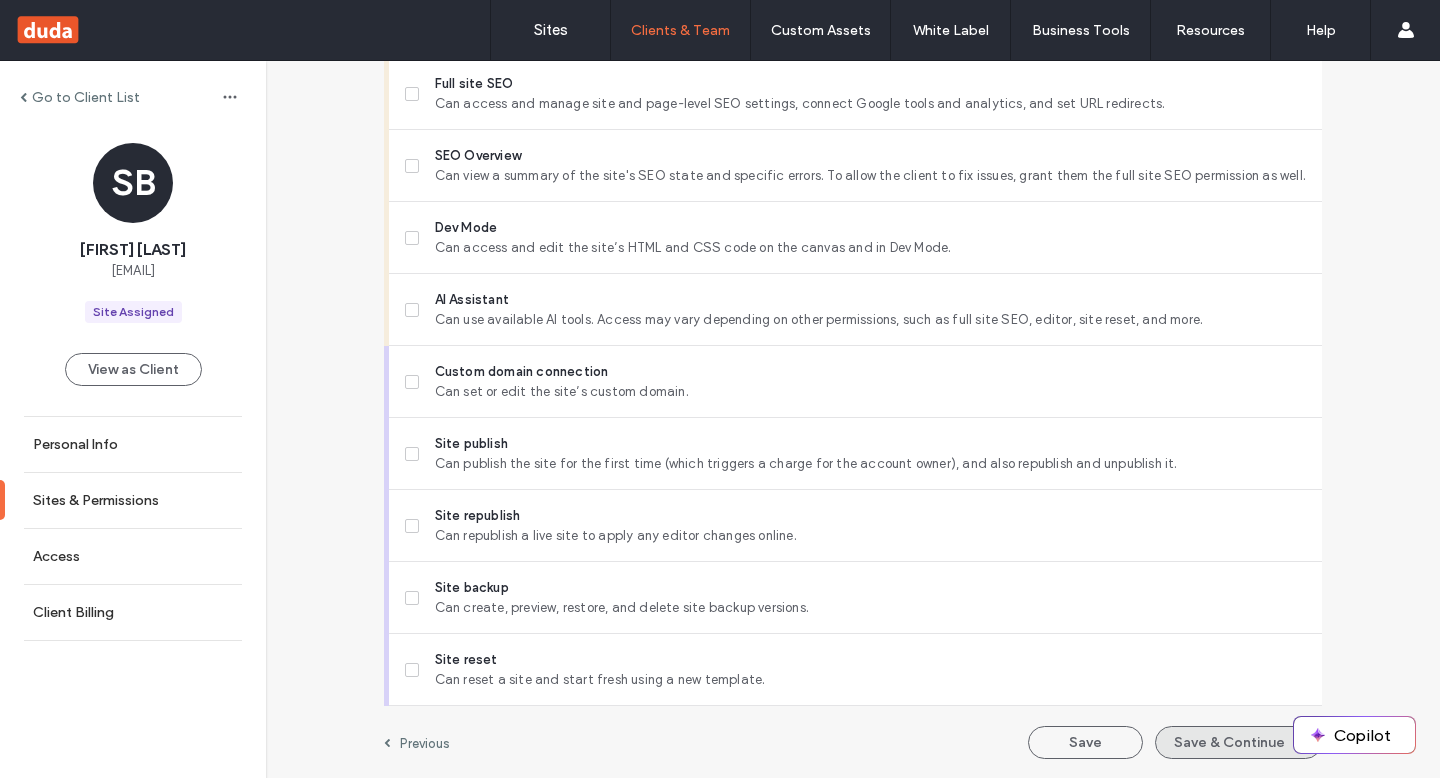 click on "Save & Continue" at bounding box center (1238, 742) 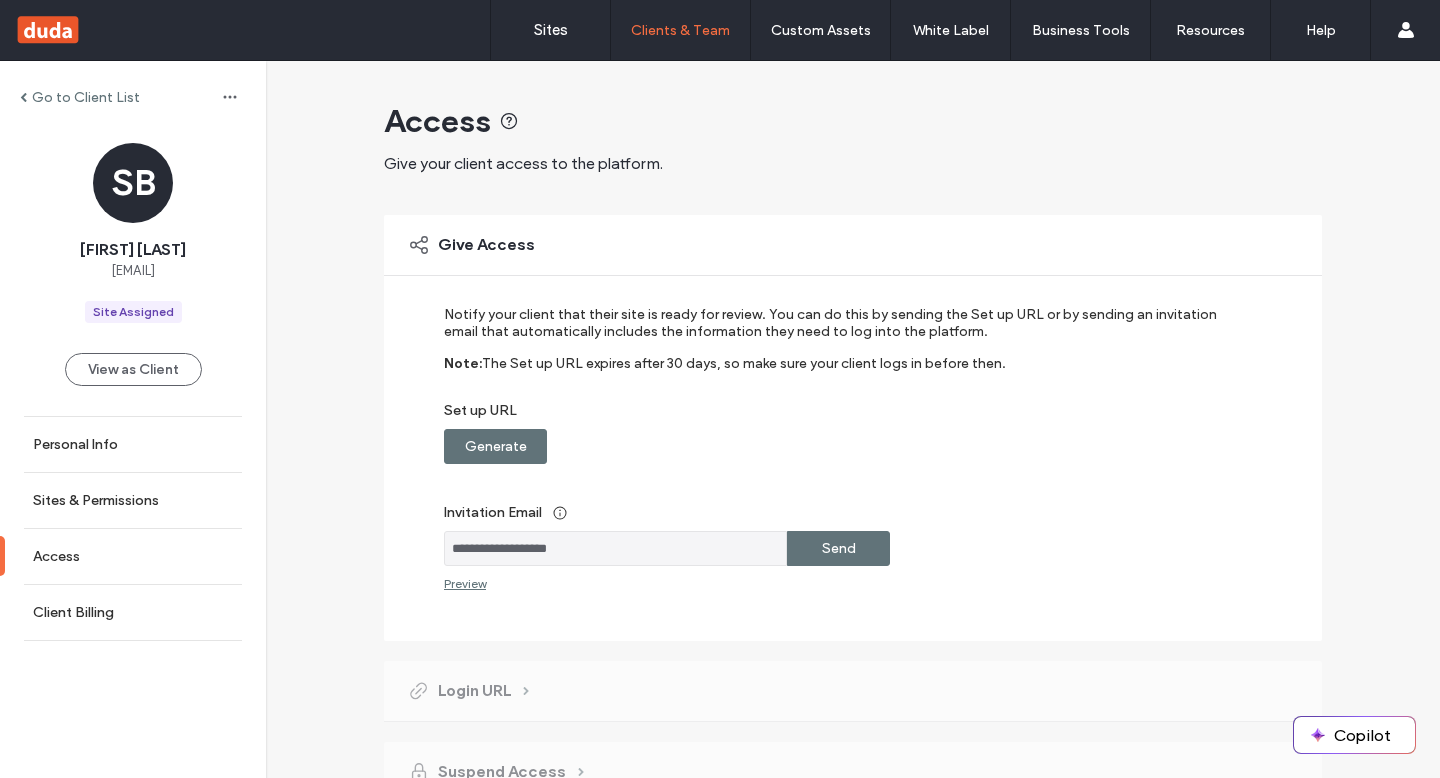 scroll, scrollTop: 97, scrollLeft: 0, axis: vertical 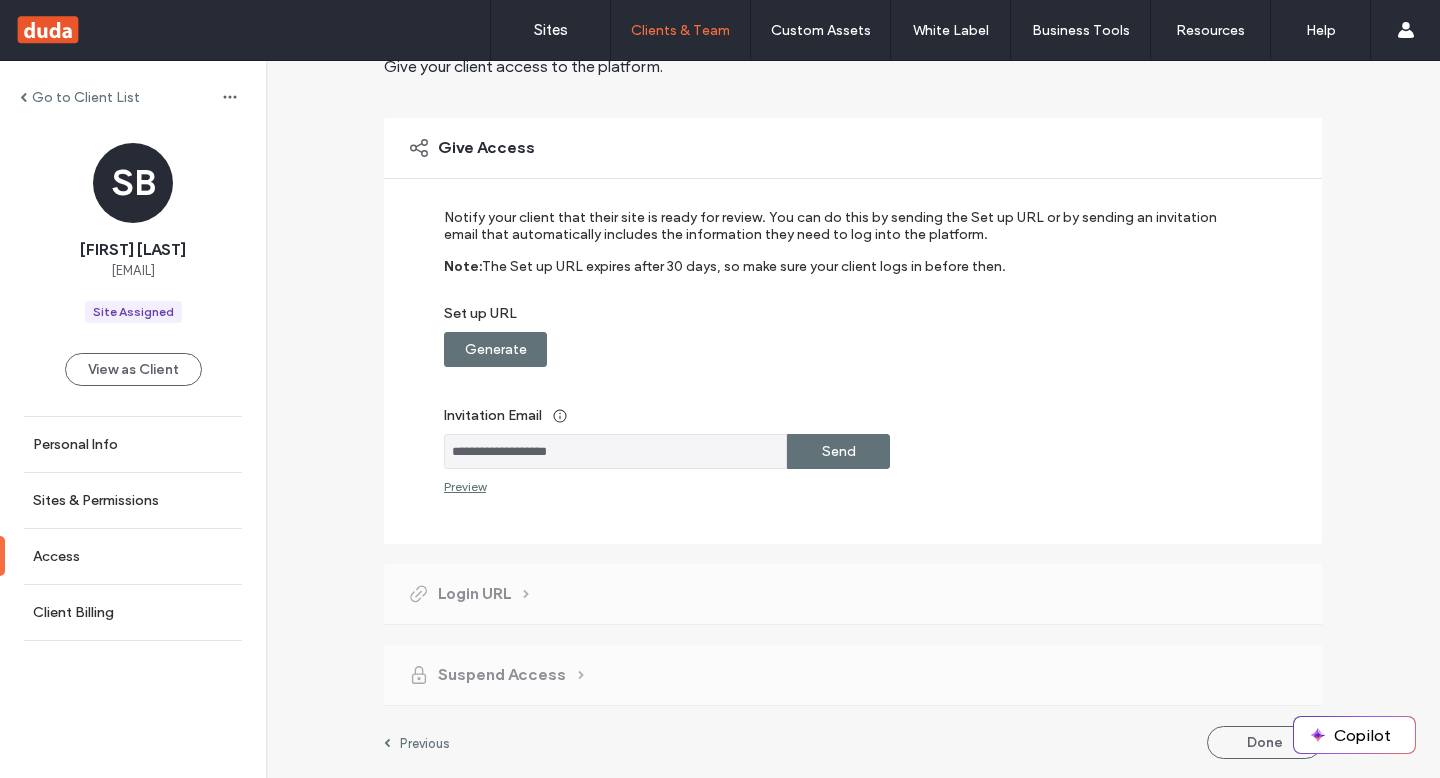 click on "Generate" at bounding box center (496, 349) 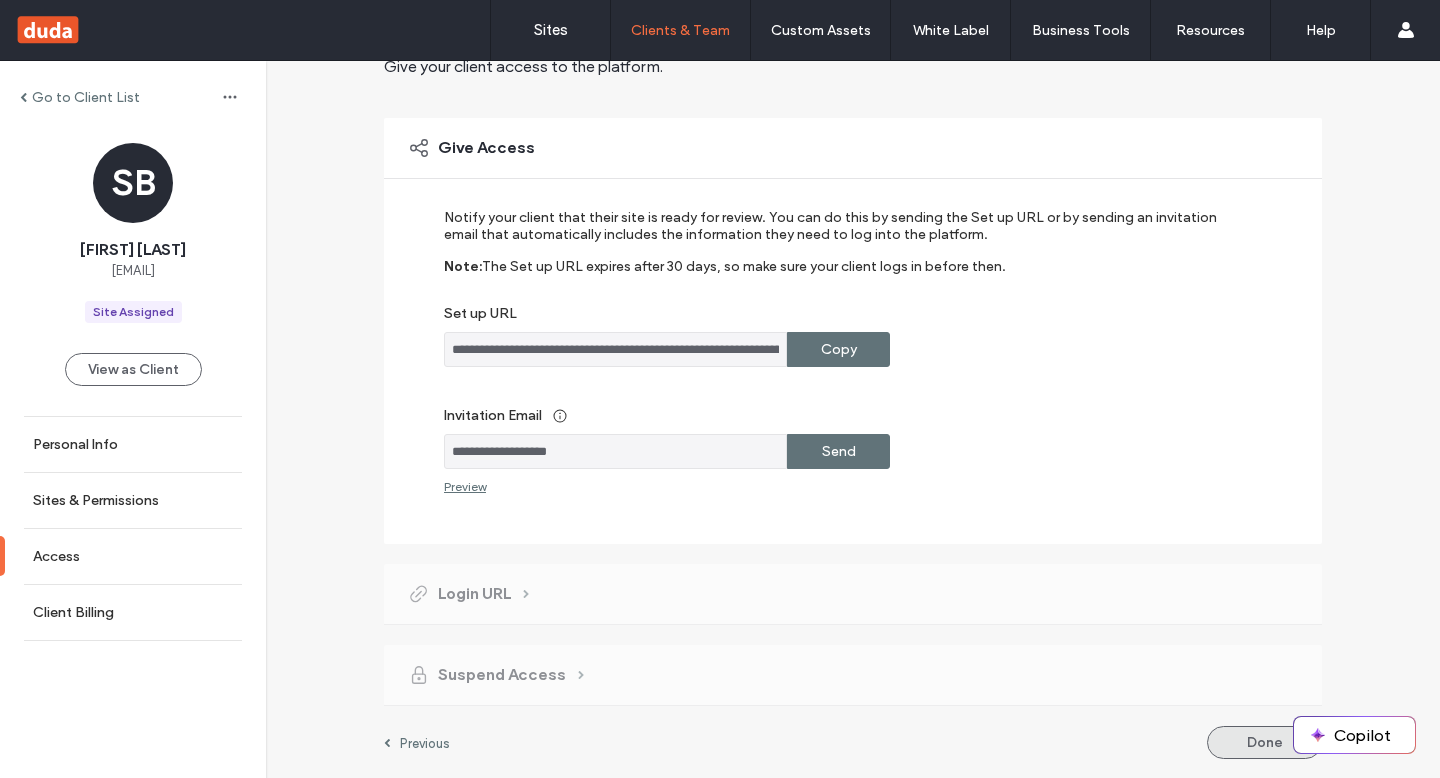 click on "Done" at bounding box center [1264, 742] 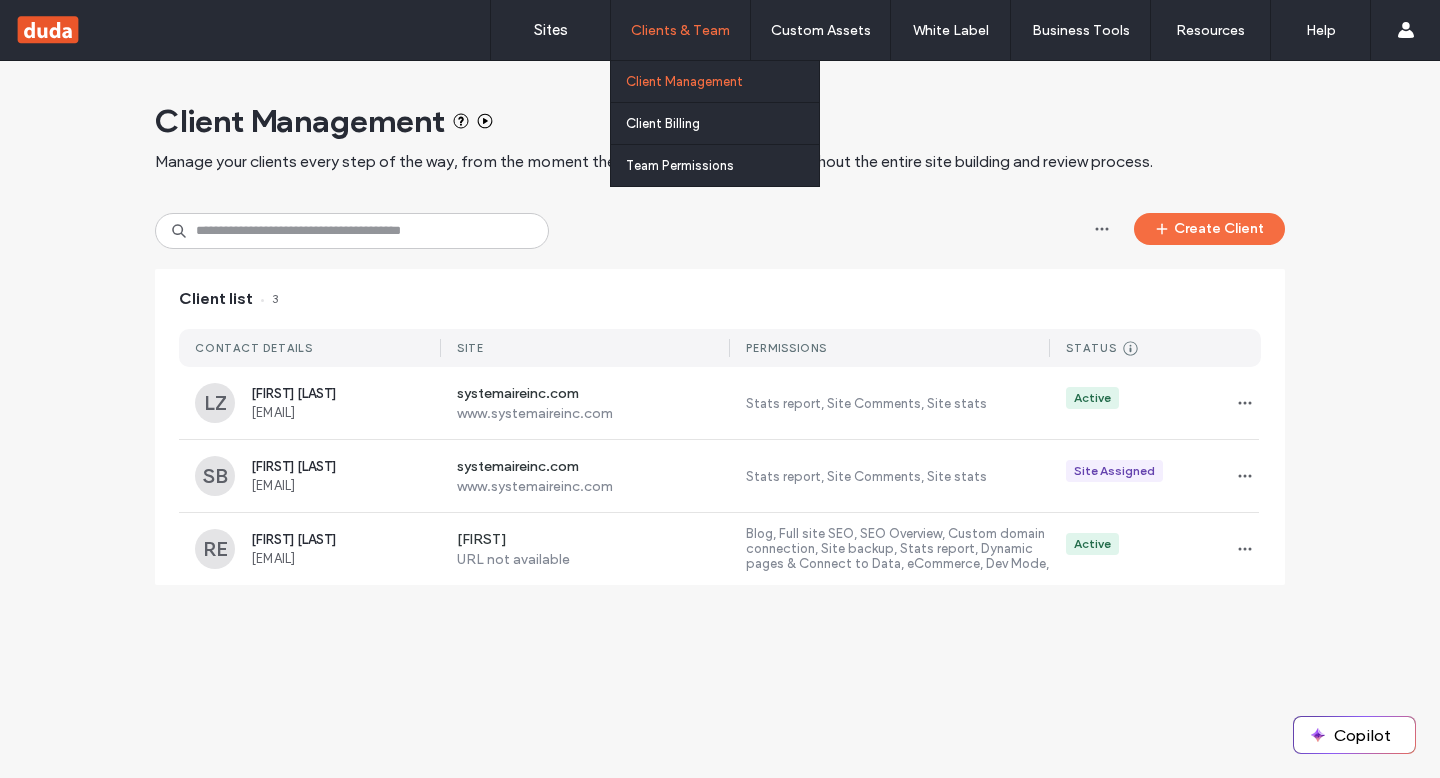 click on "Client Management" at bounding box center [684, 81] 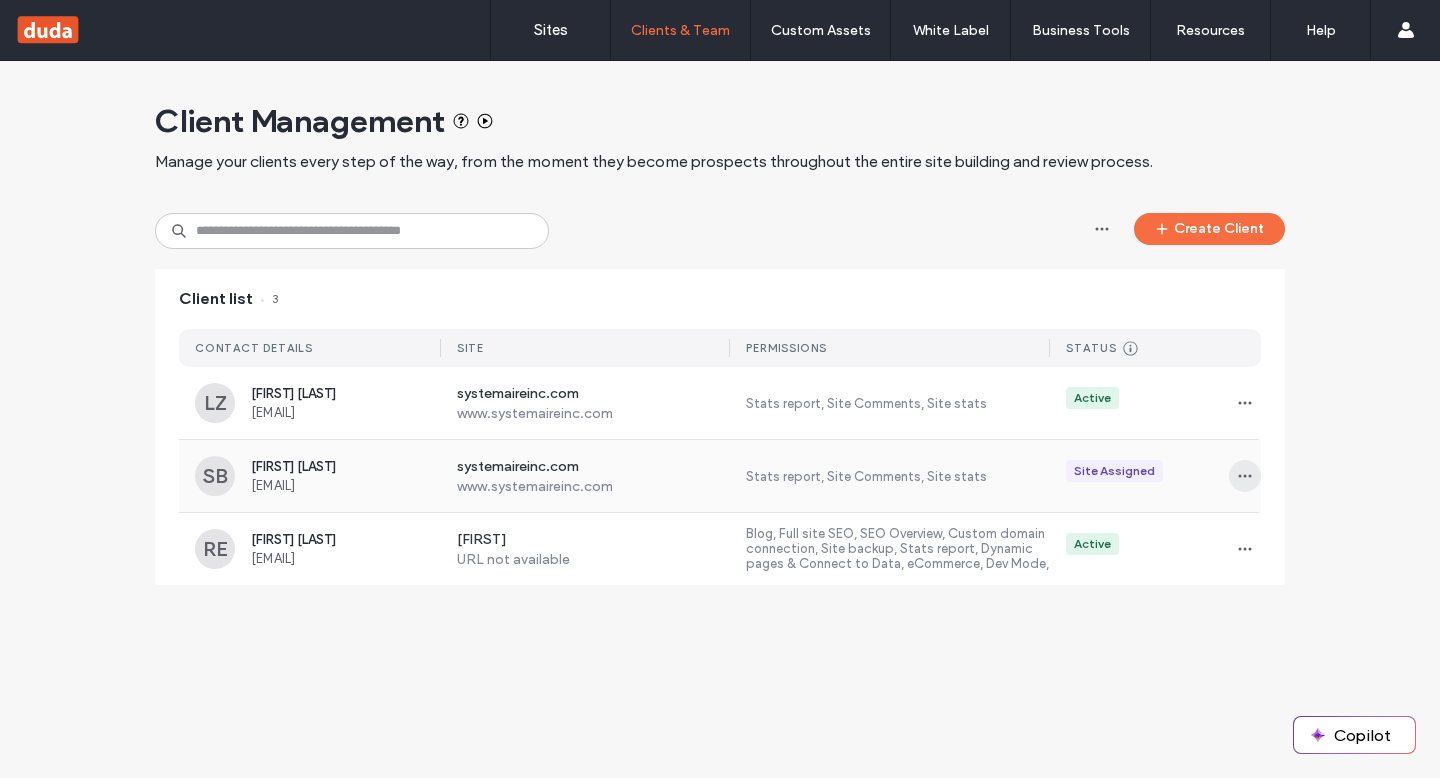 click at bounding box center [1245, 476] 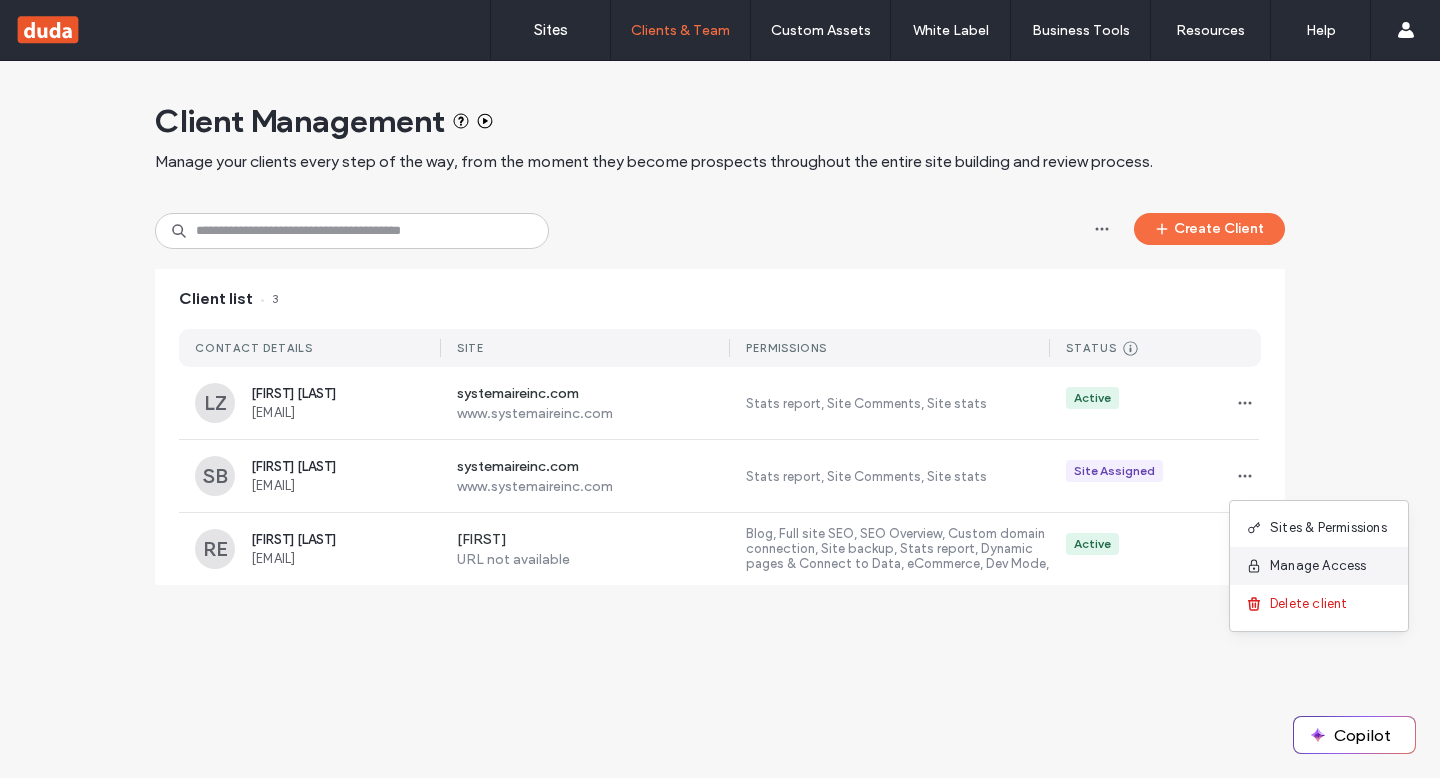 click on "Manage Access" at bounding box center (1318, 566) 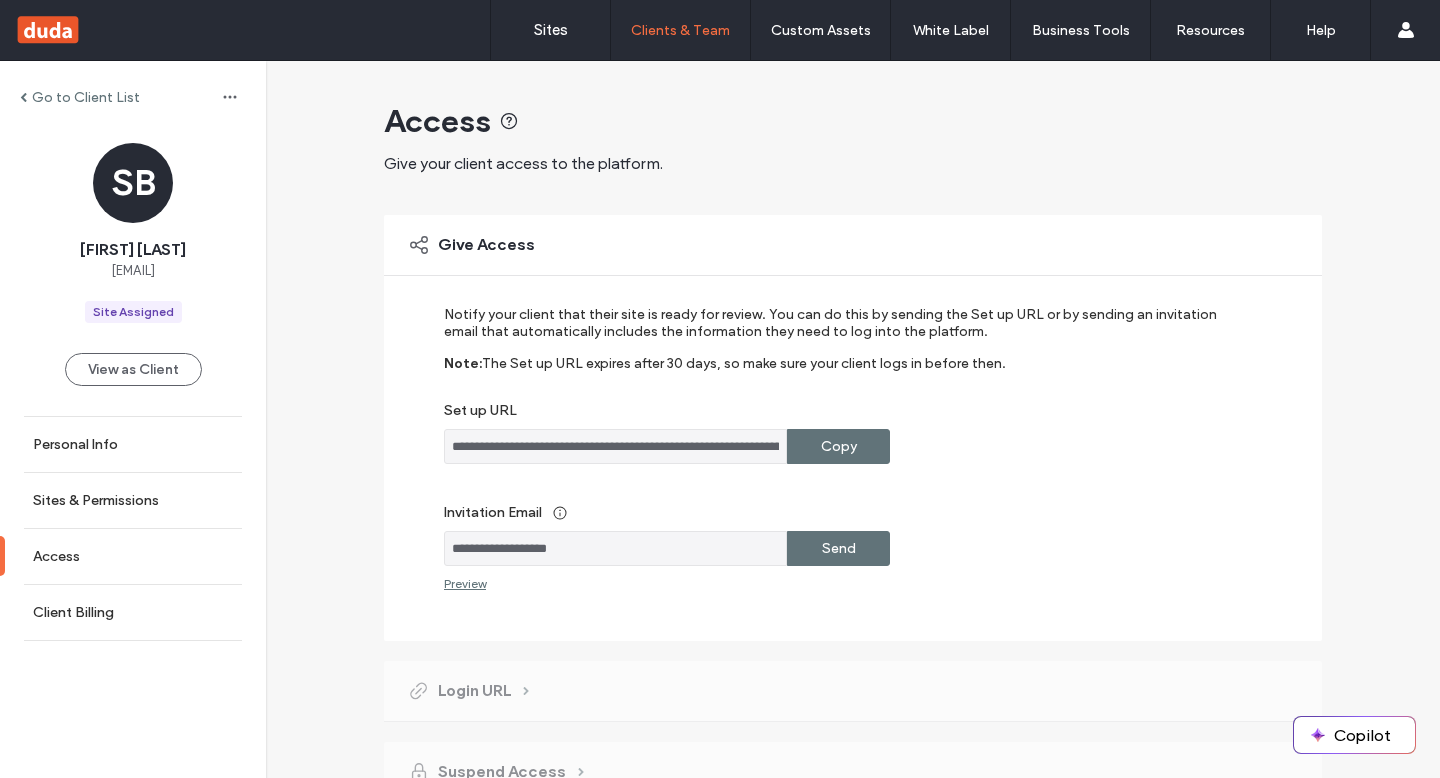 scroll, scrollTop: 97, scrollLeft: 0, axis: vertical 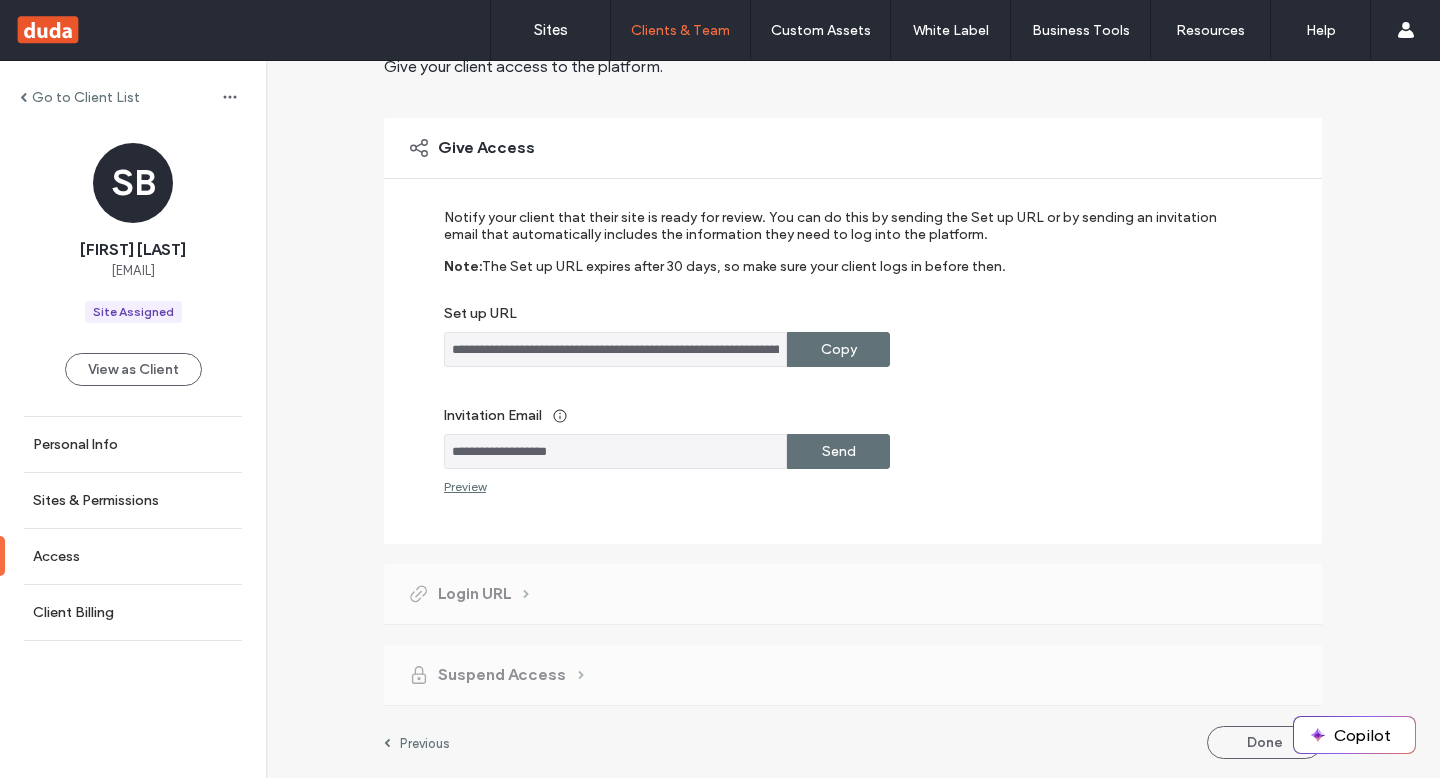 click on "Preview" at bounding box center [465, 486] 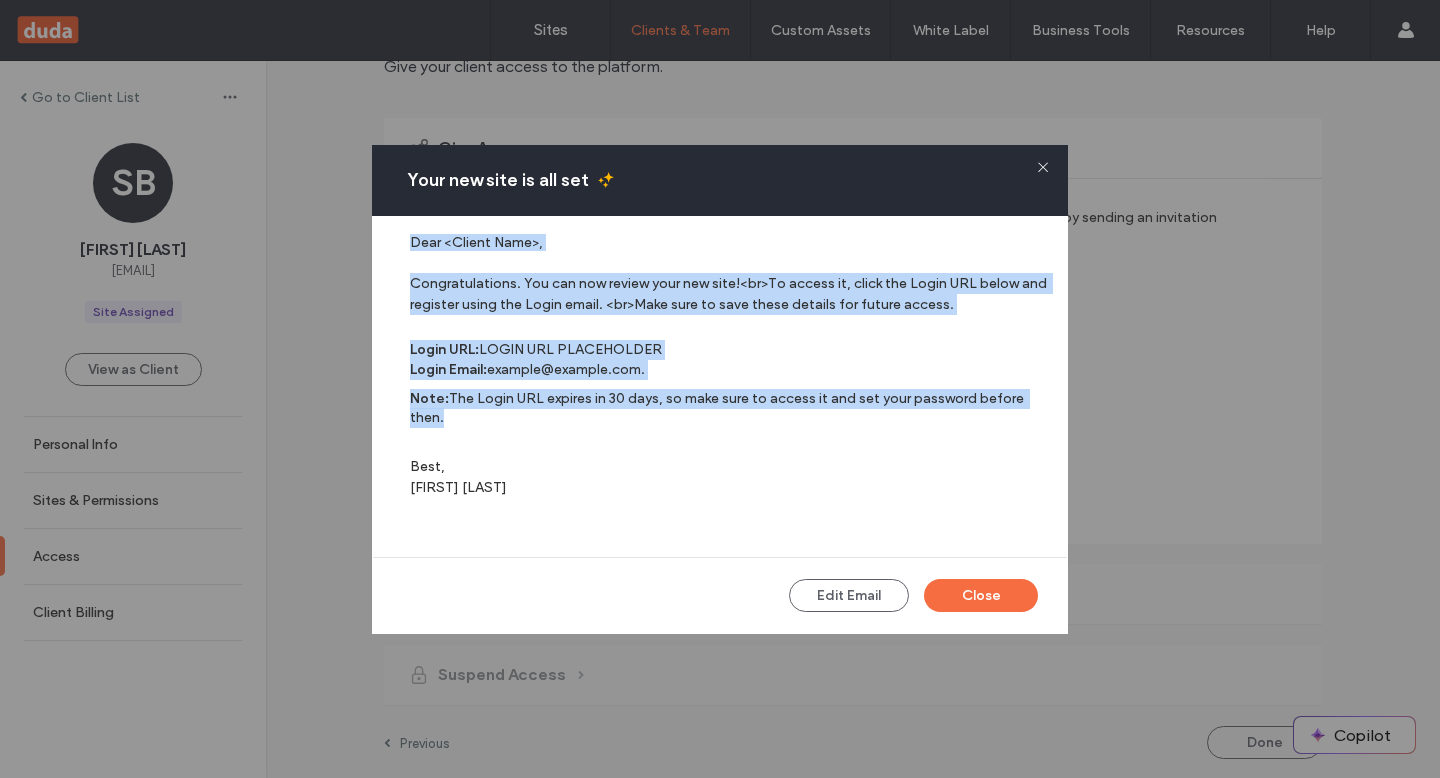 drag, startPoint x: 411, startPoint y: 242, endPoint x: 548, endPoint y: 425, distance: 228.60008 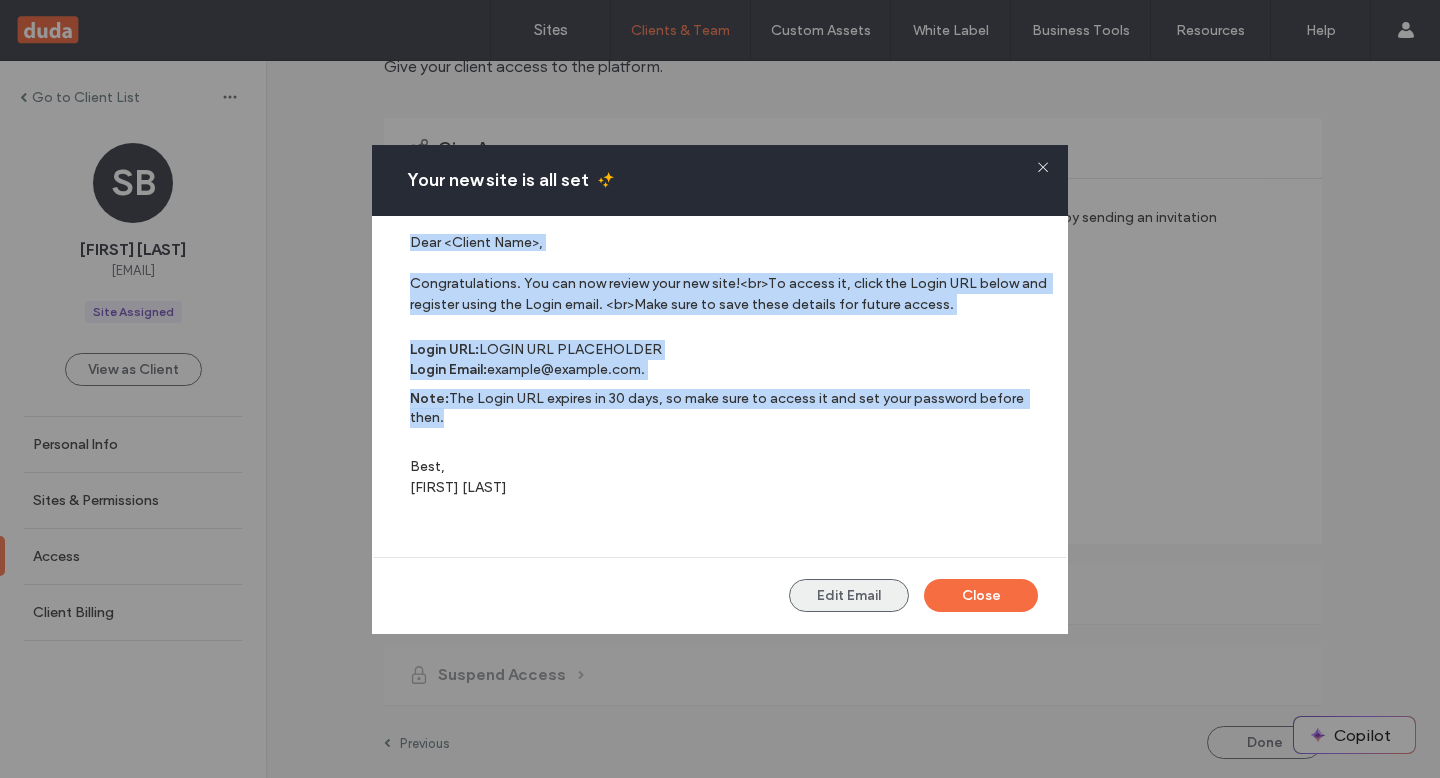 click on "Edit Email" at bounding box center (849, 595) 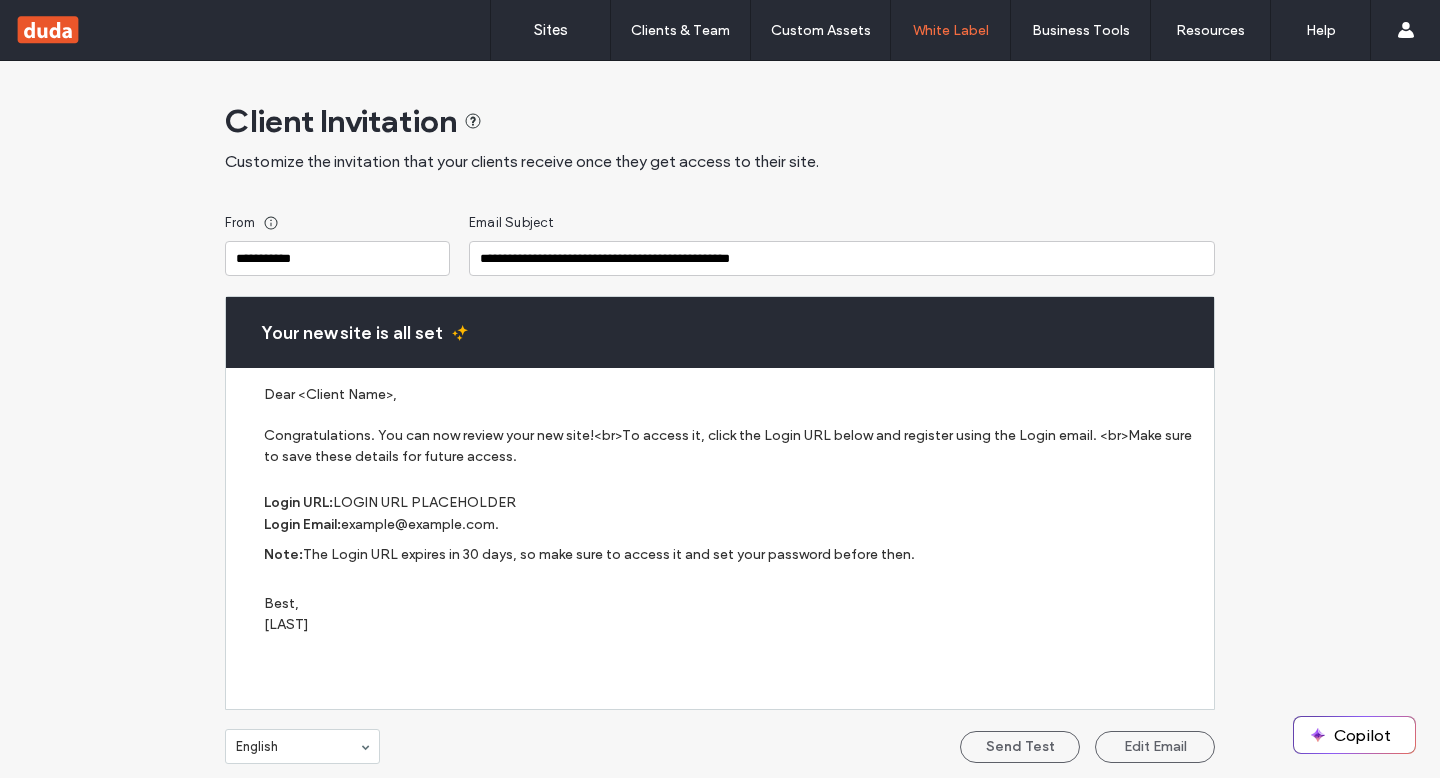scroll, scrollTop: 0, scrollLeft: 0, axis: both 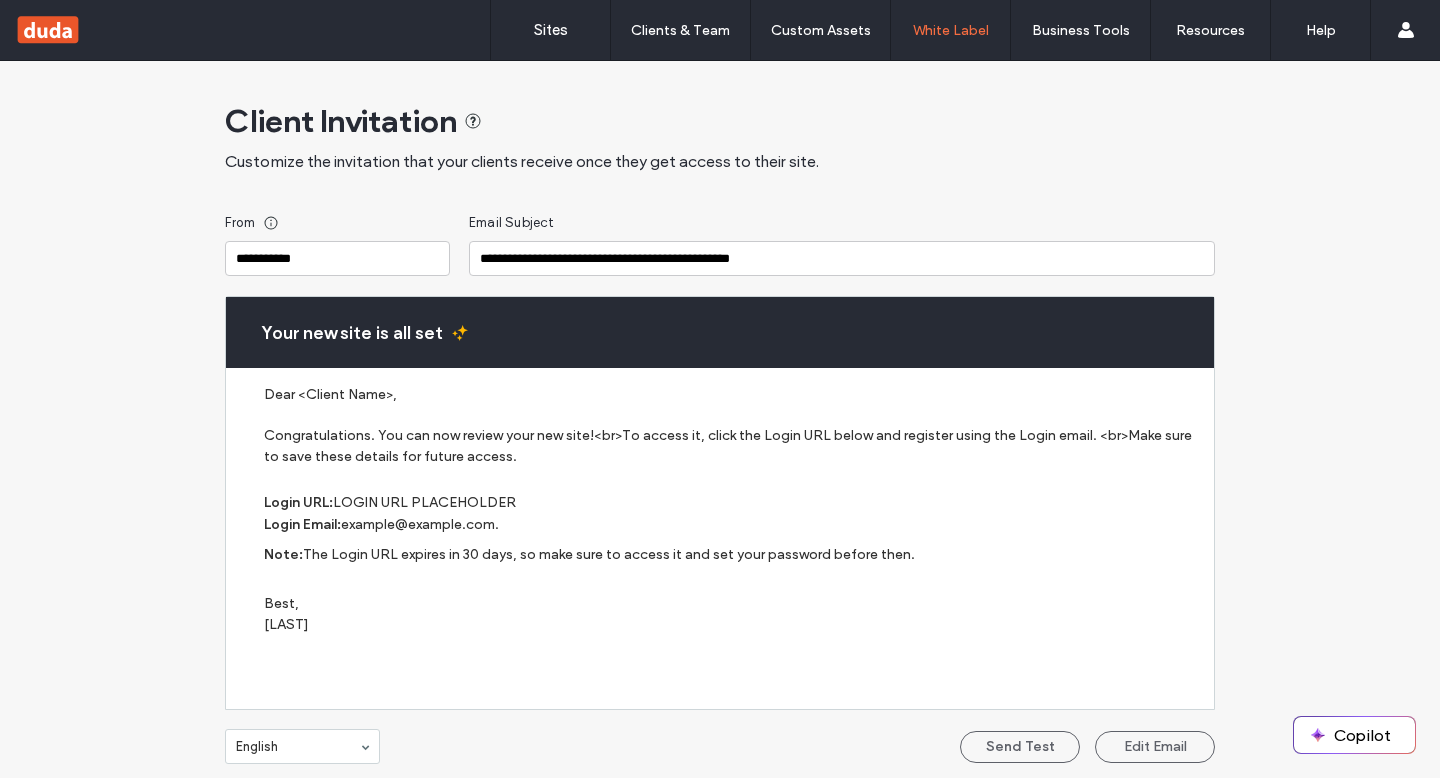drag, startPoint x: 909, startPoint y: 558, endPoint x: 203, endPoint y: 343, distance: 738.01154 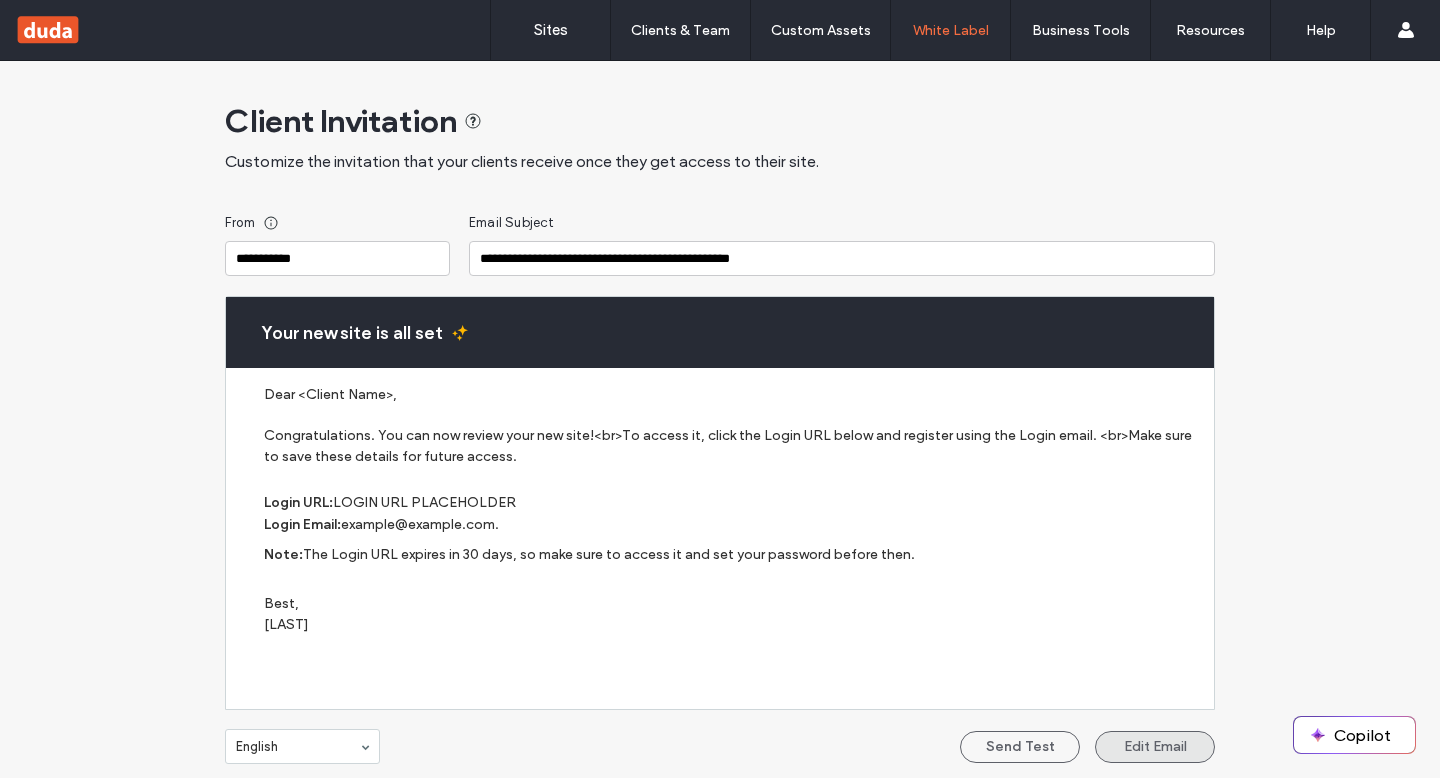 click on "Edit Email" at bounding box center (1155, 747) 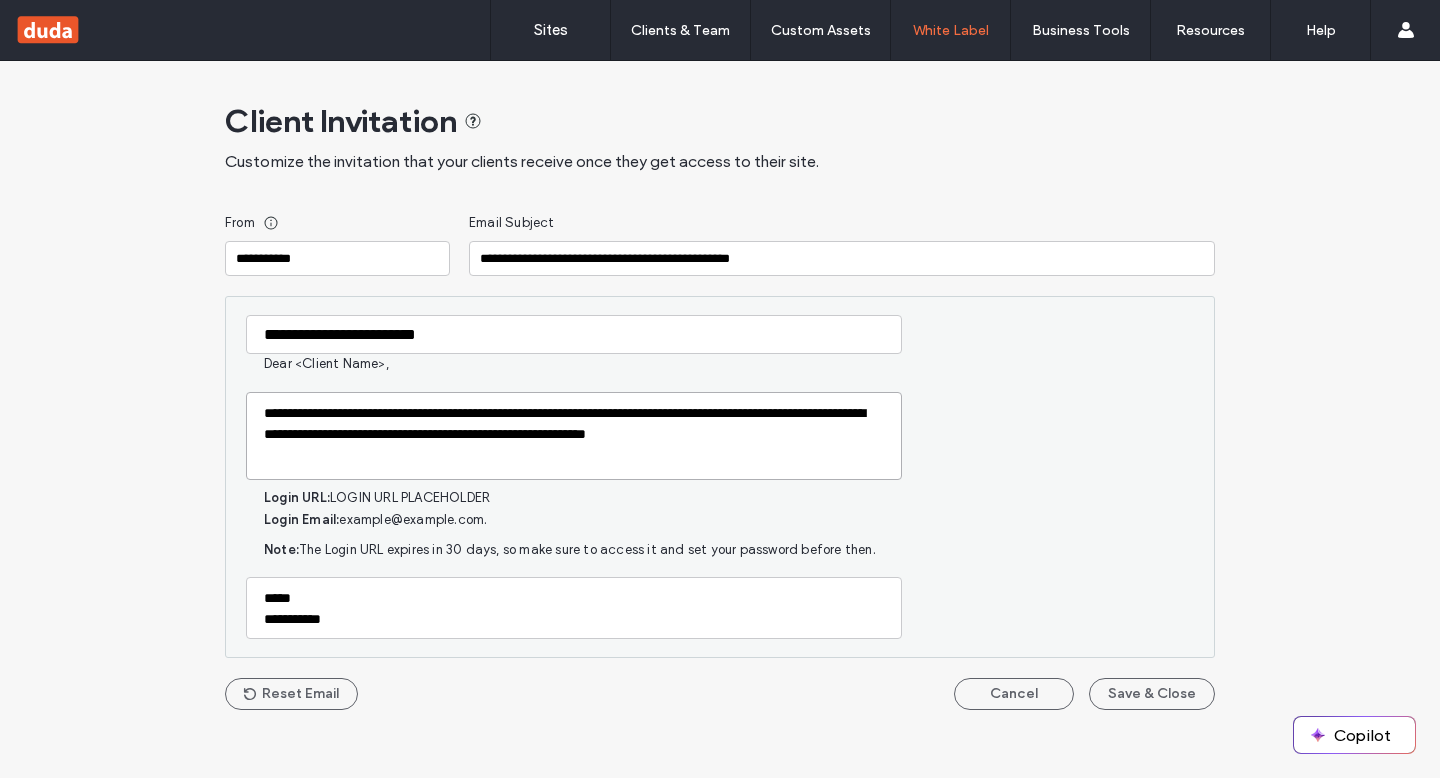 drag, startPoint x: 595, startPoint y: 412, endPoint x: 224, endPoint y: 369, distance: 373.4836 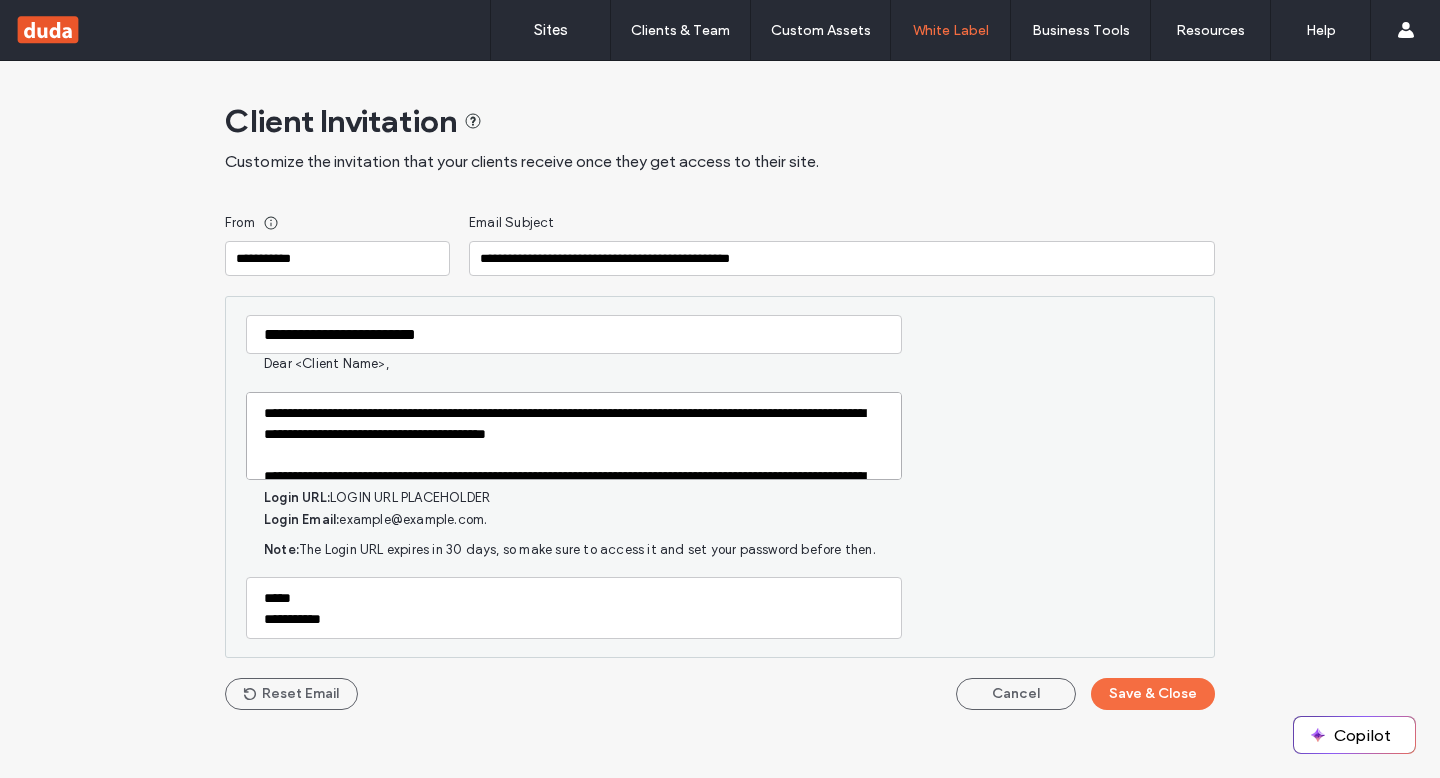 scroll, scrollTop: 6, scrollLeft: 0, axis: vertical 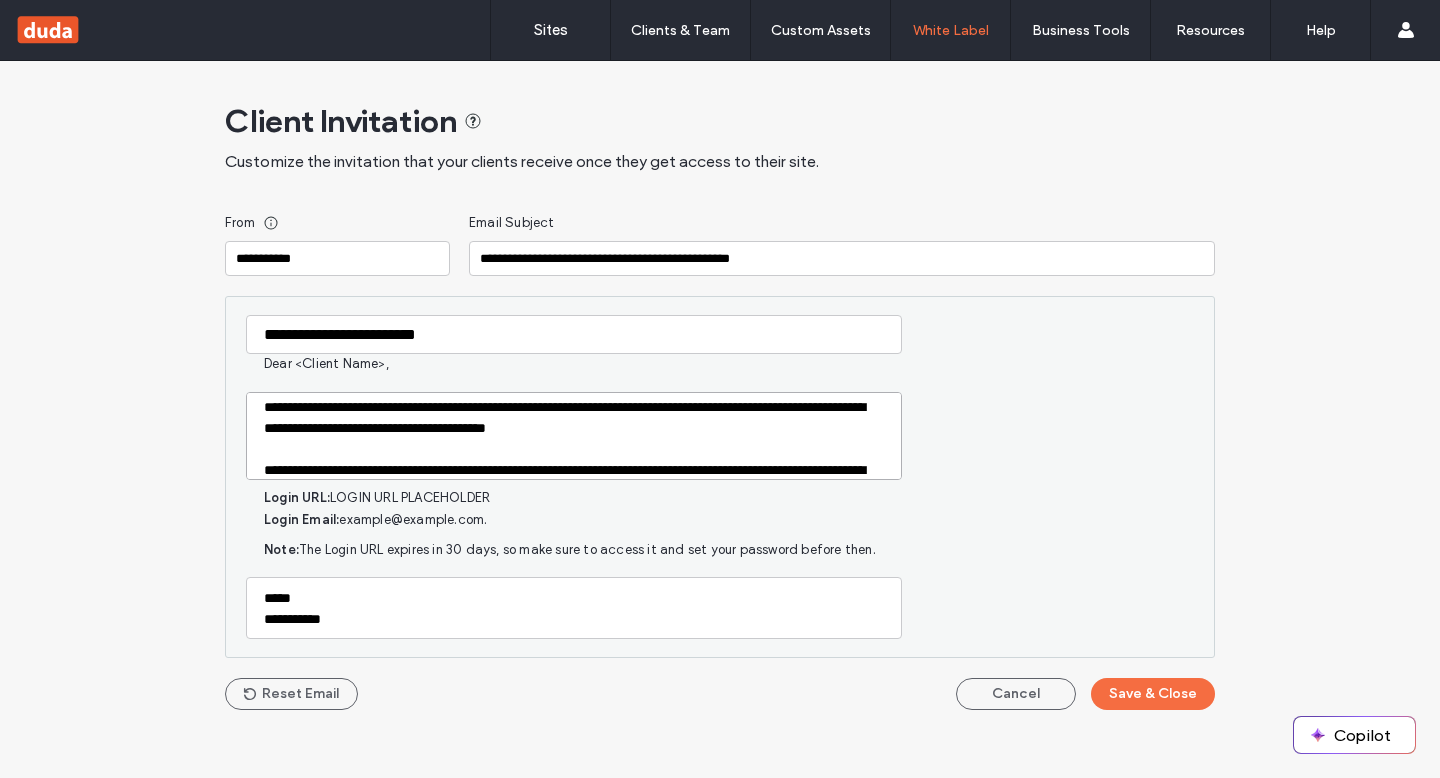 type on "**********" 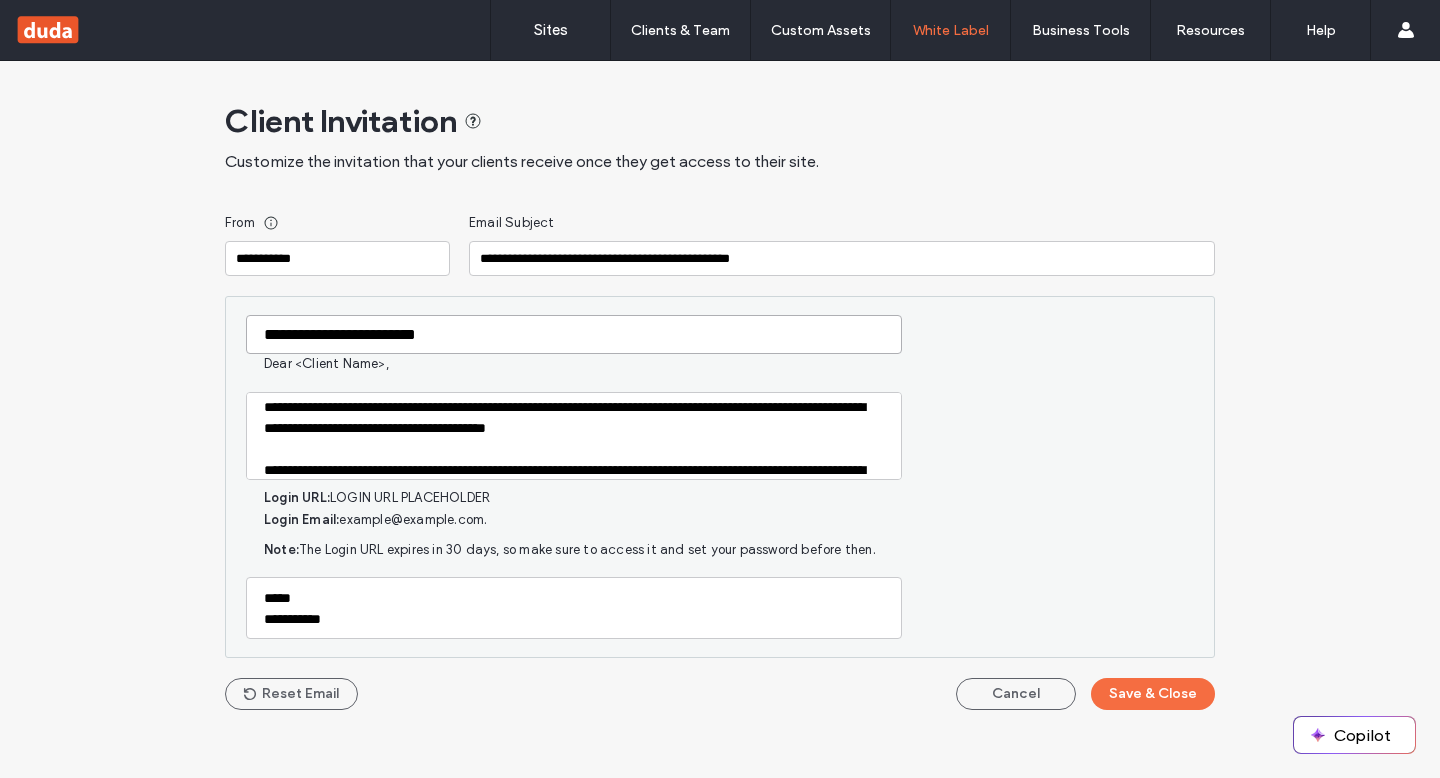 click on "**********" at bounding box center (574, 334) 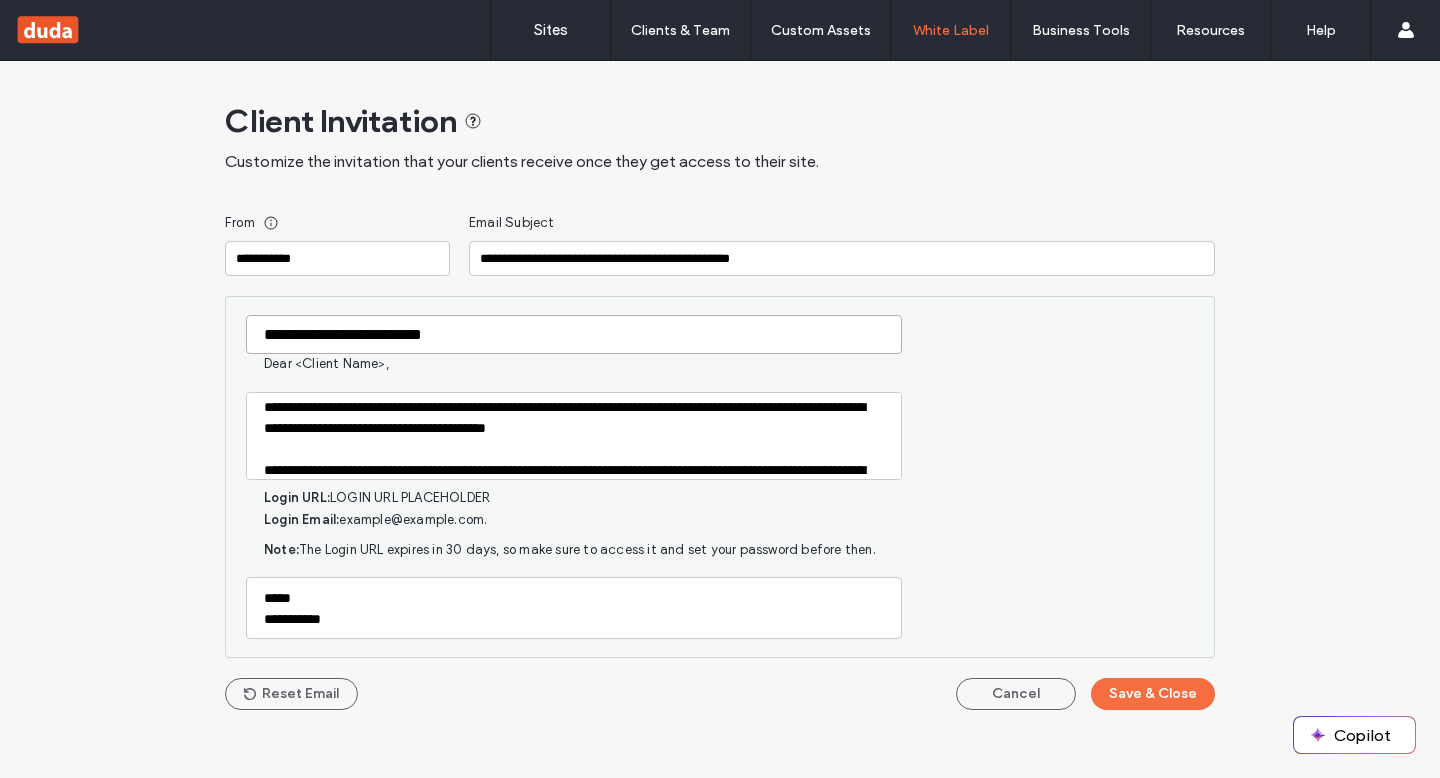 type on "**********" 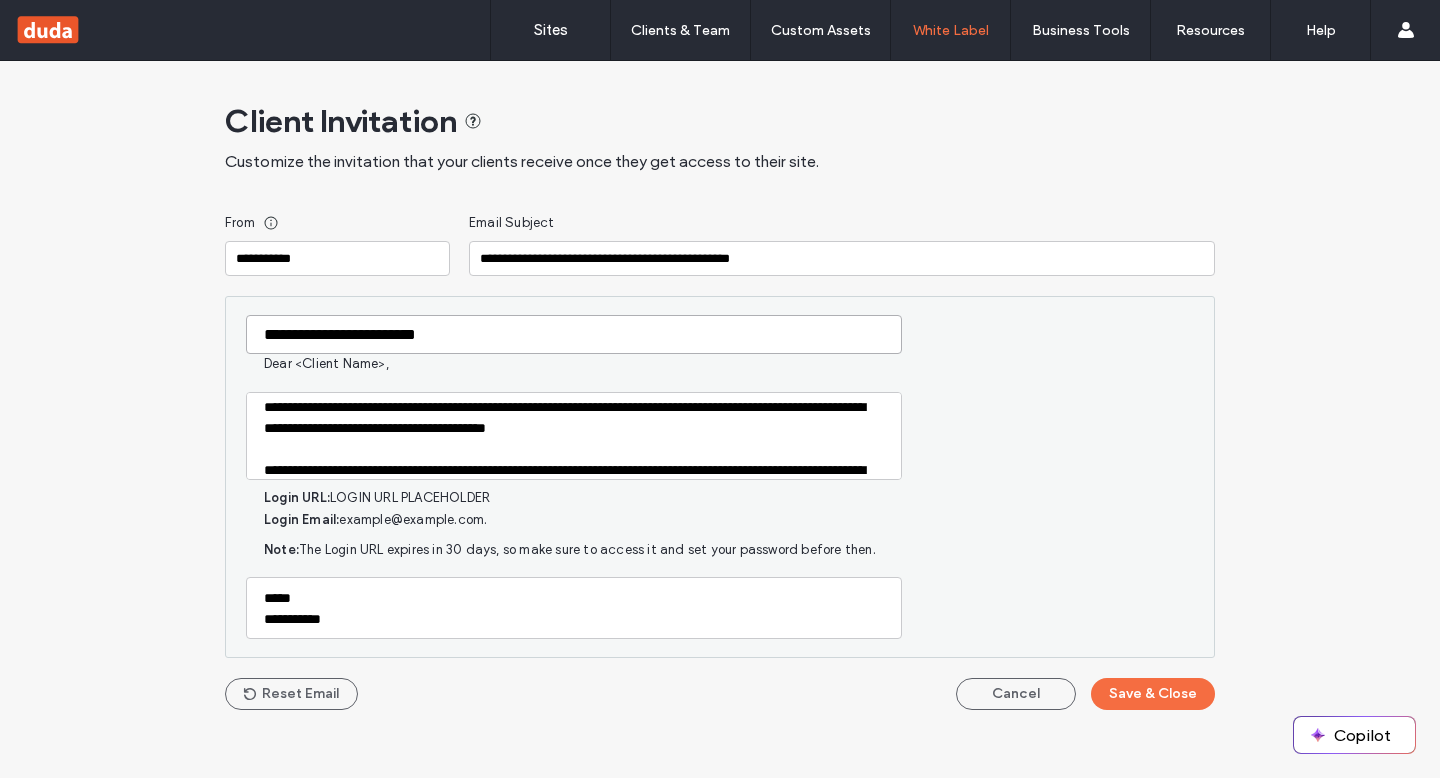 drag, startPoint x: 442, startPoint y: 338, endPoint x: 494, endPoint y: 310, distance: 59.05929 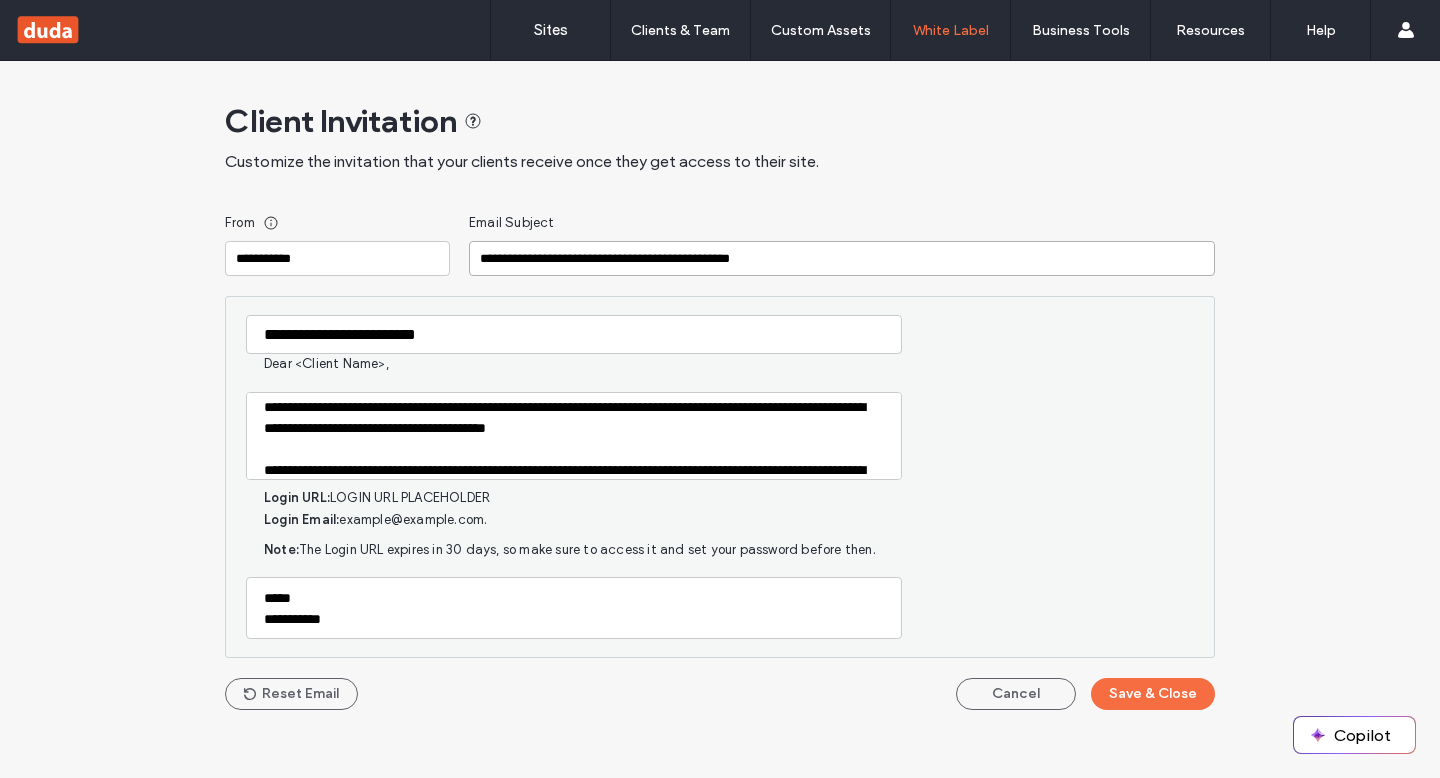 drag, startPoint x: 797, startPoint y: 256, endPoint x: 449, endPoint y: 253, distance: 348.01294 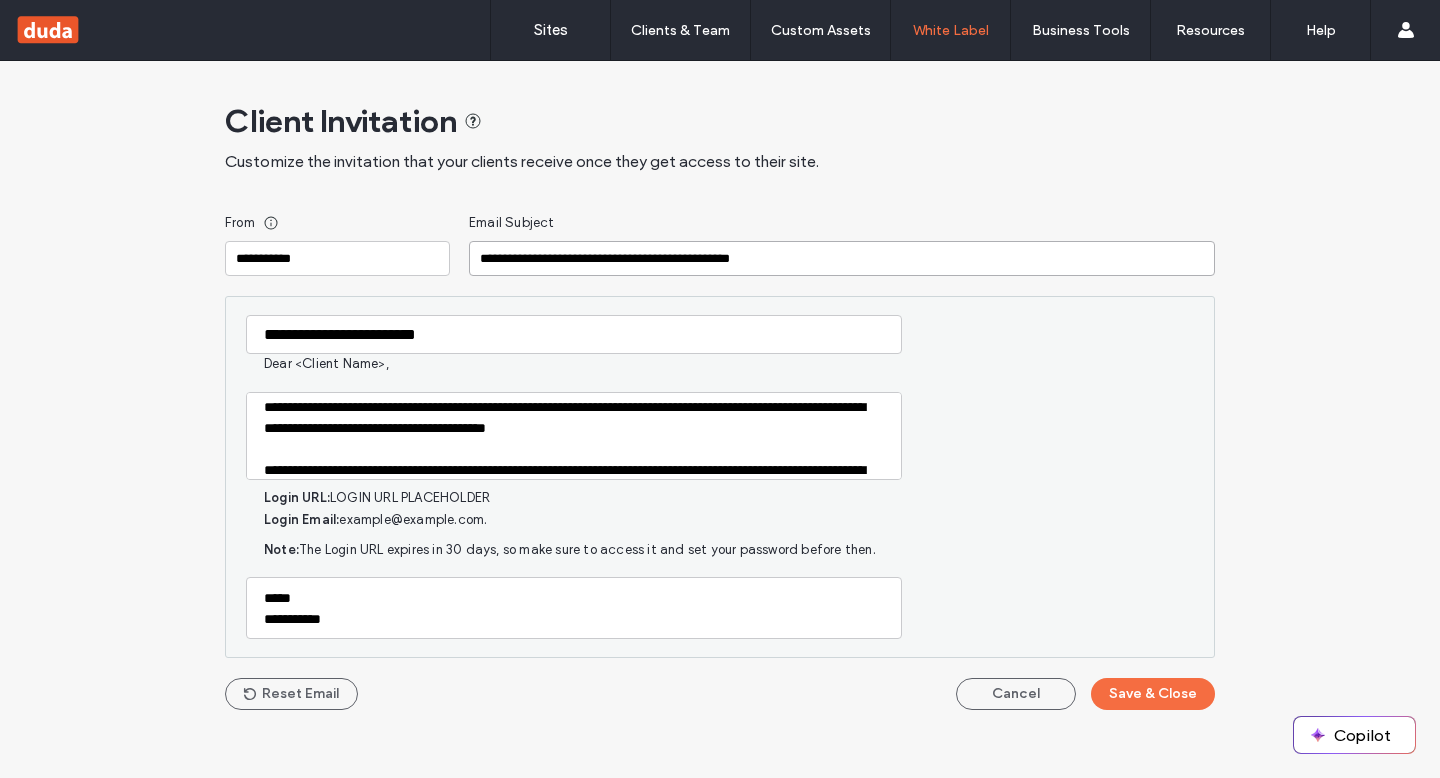 scroll, scrollTop: 0, scrollLeft: 0, axis: both 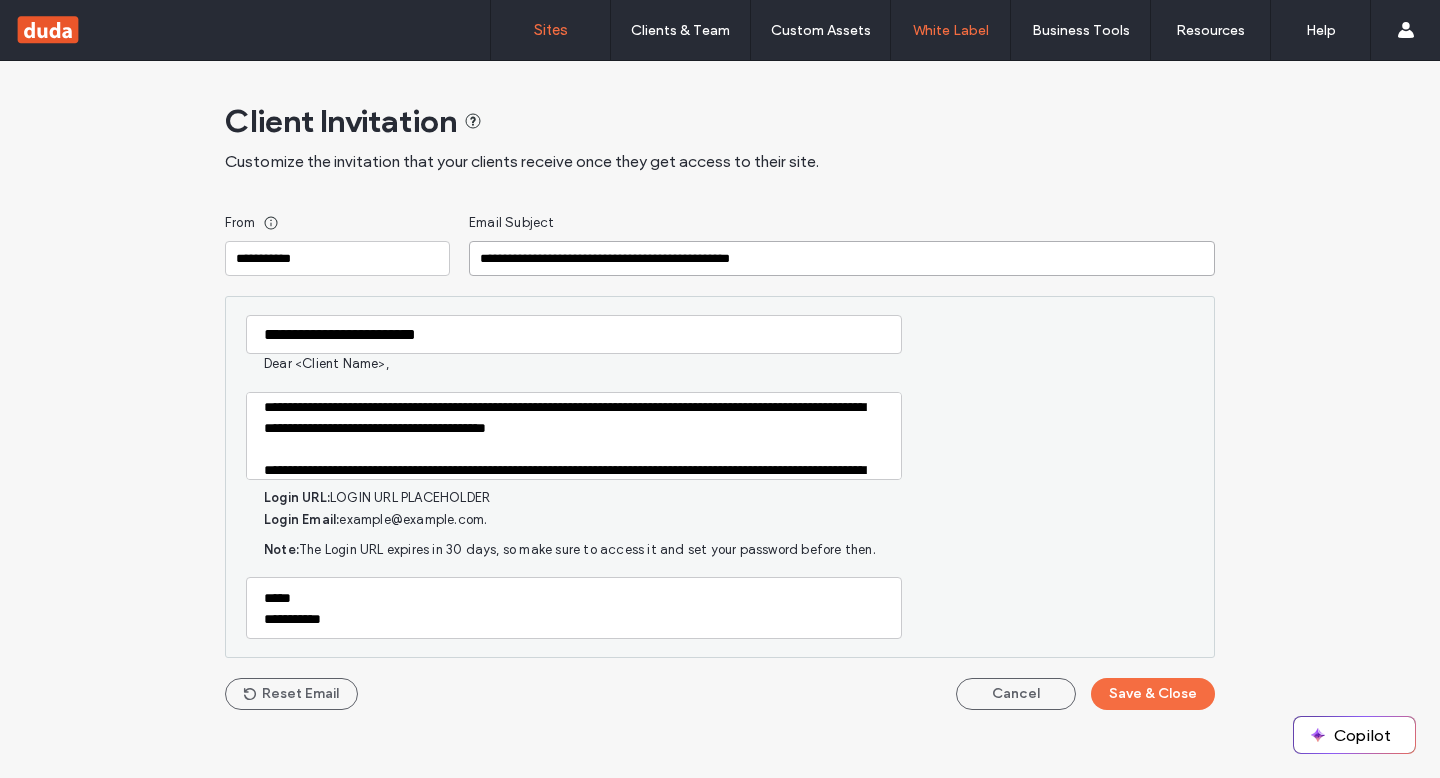 paste 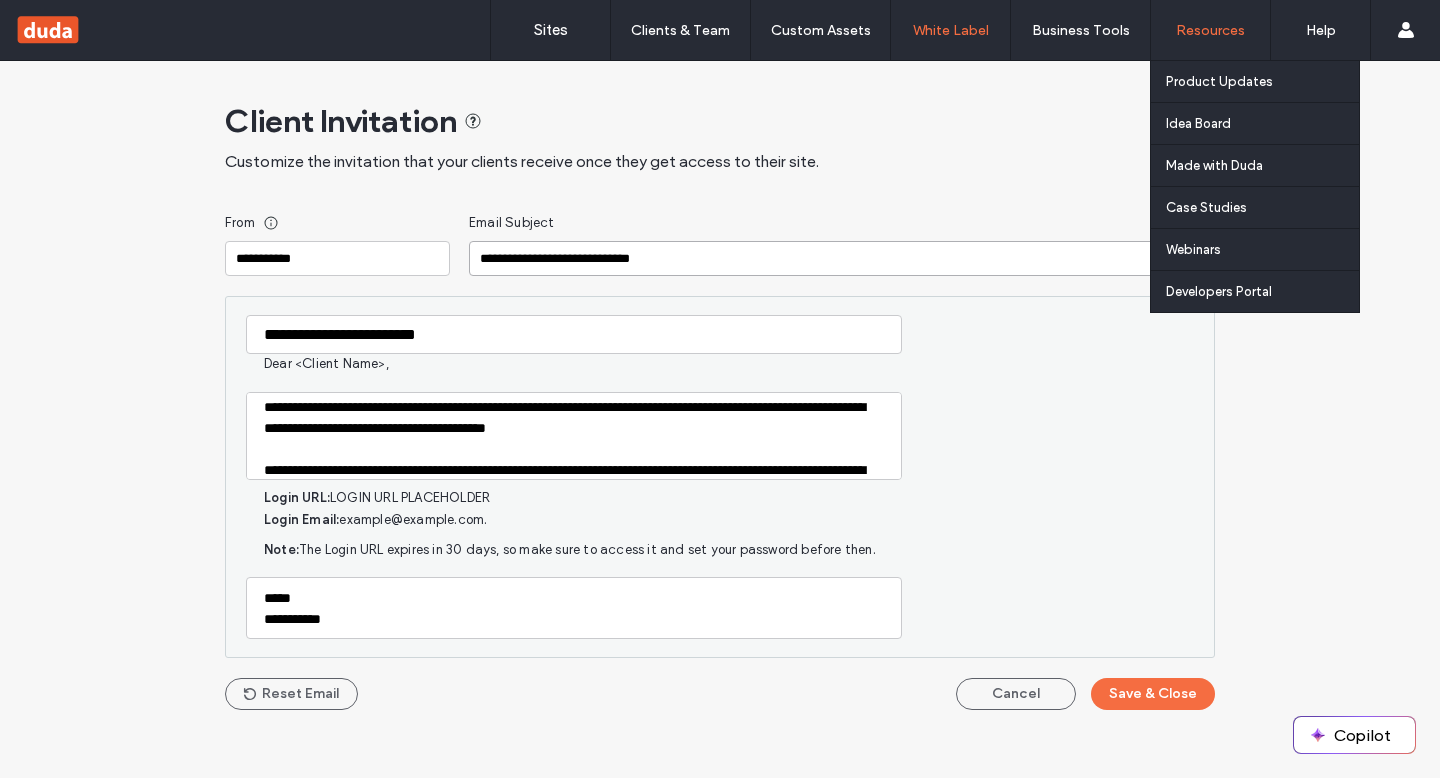 type on "**********" 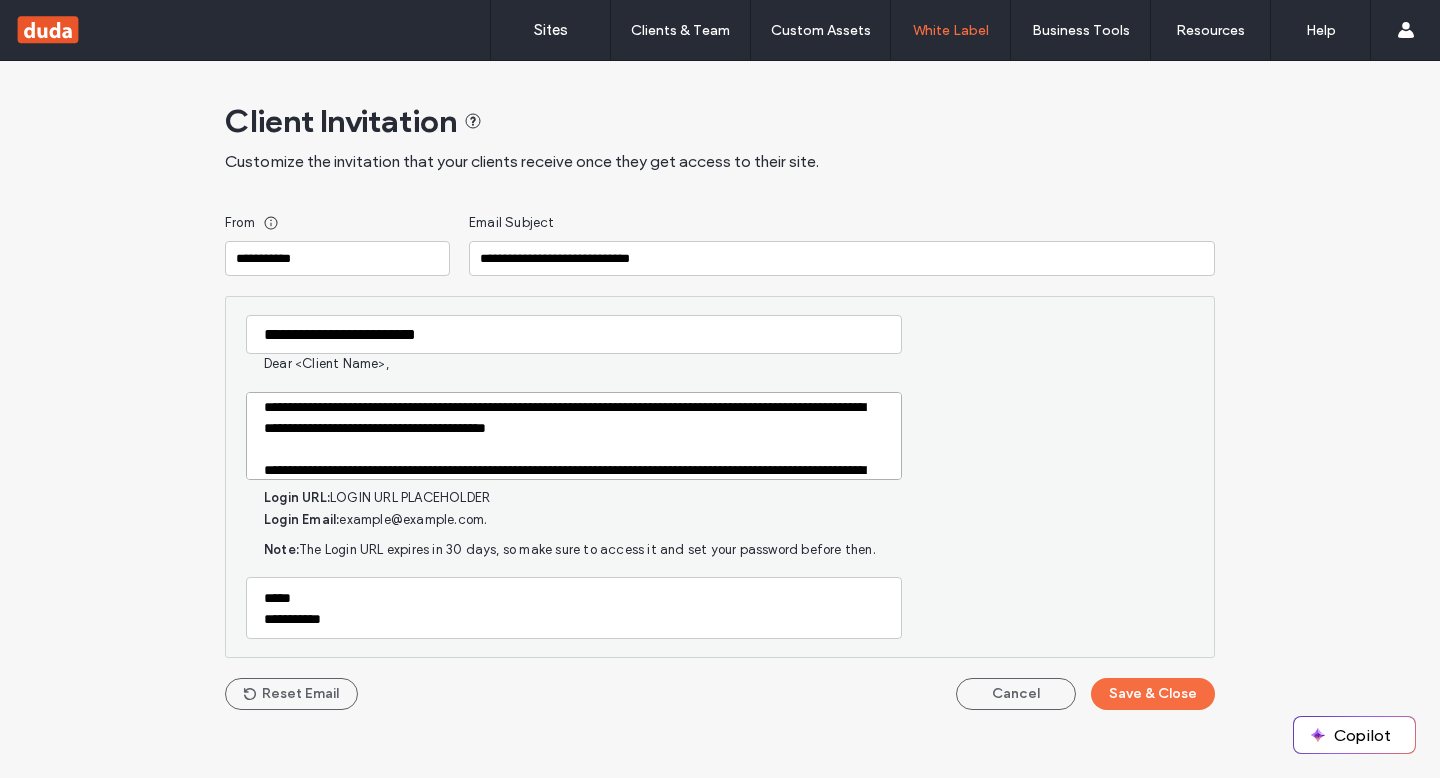 click on "**********" at bounding box center [574, 436] 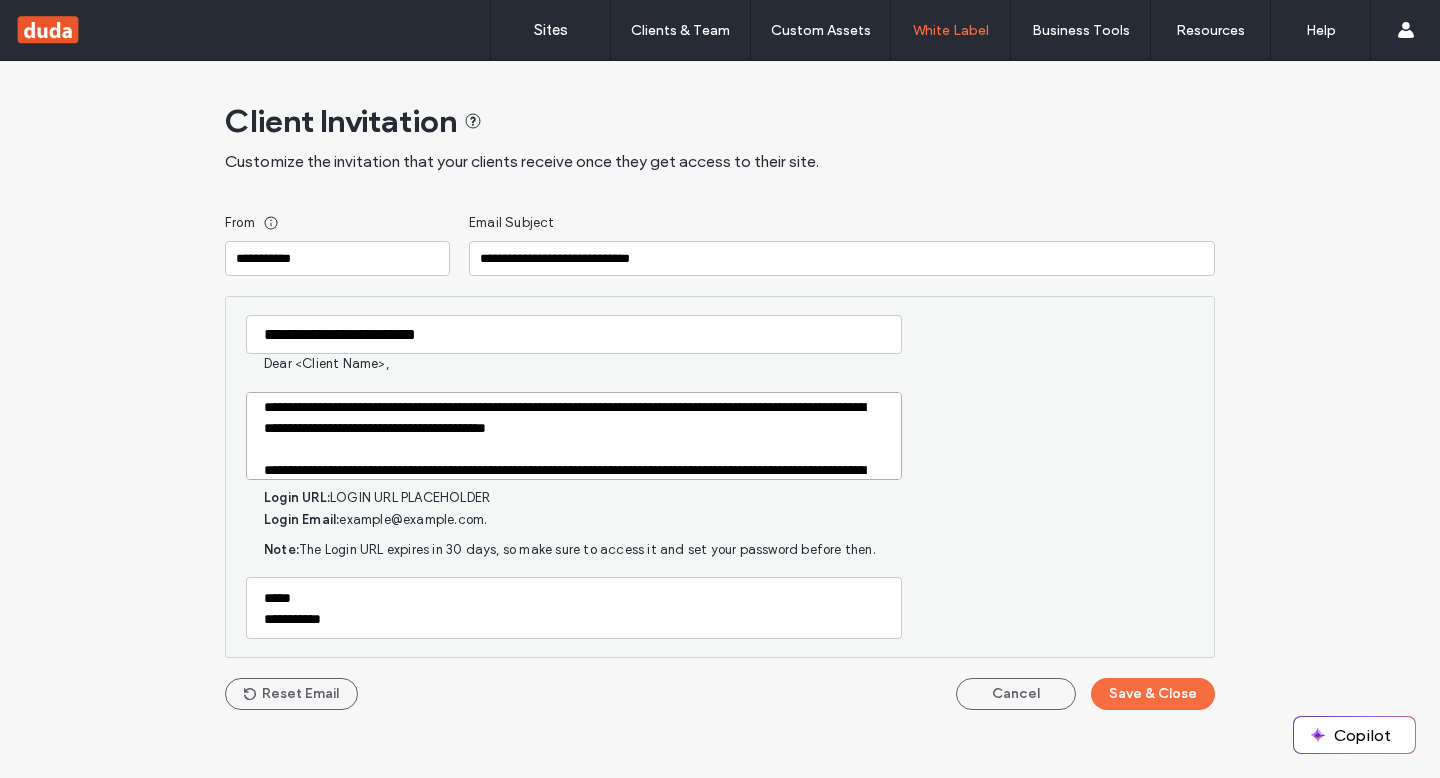 paste on "**********" 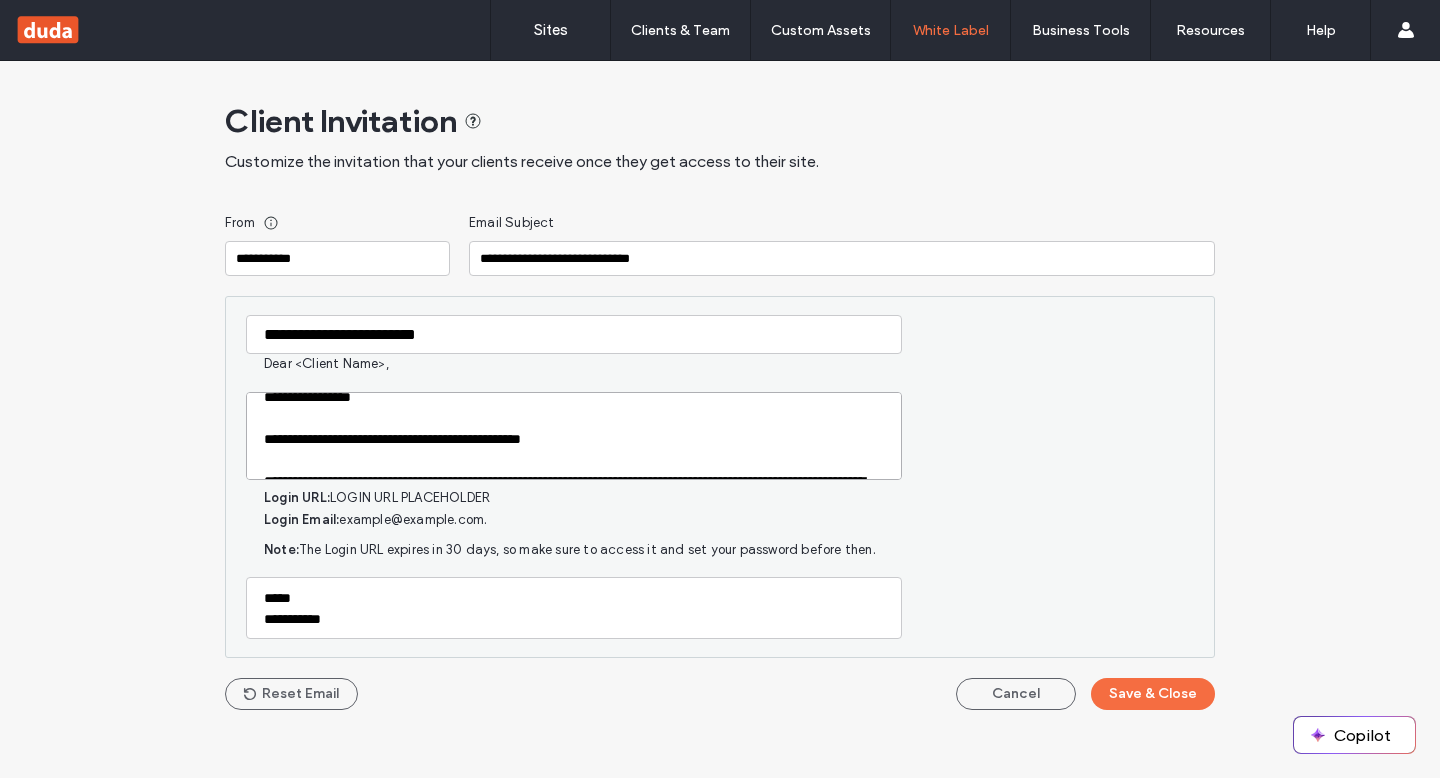 scroll, scrollTop: 0, scrollLeft: 0, axis: both 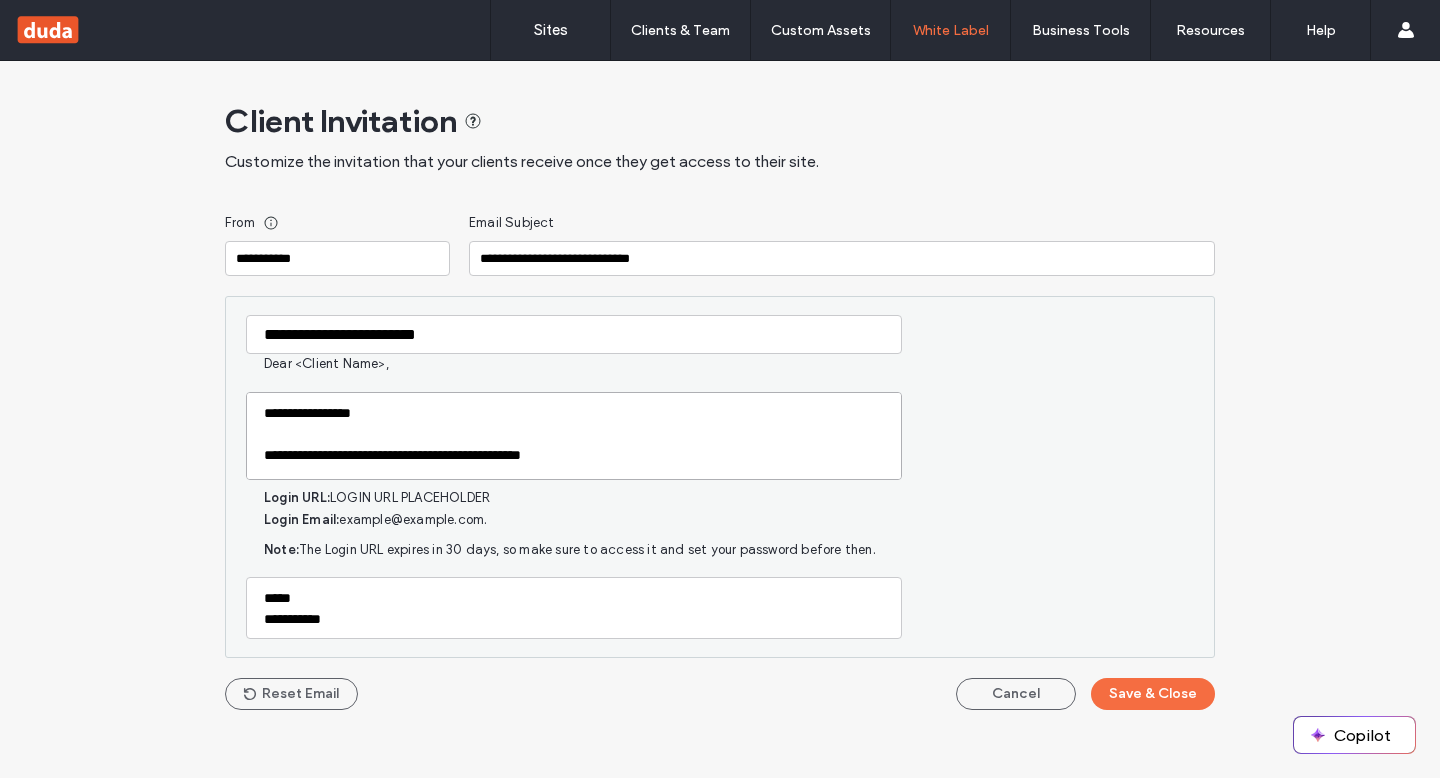 type on "**********" 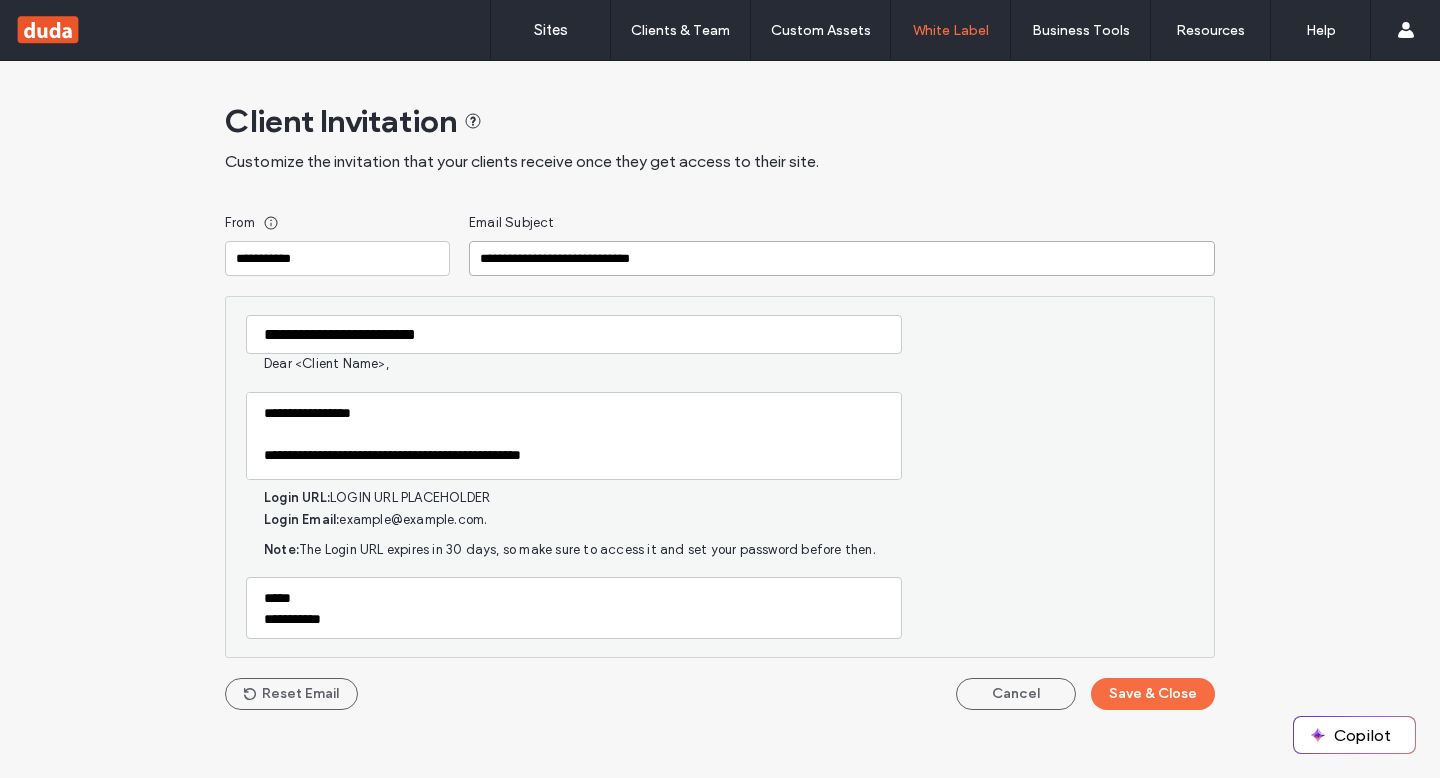 drag, startPoint x: 706, startPoint y: 260, endPoint x: 421, endPoint y: 255, distance: 285.04385 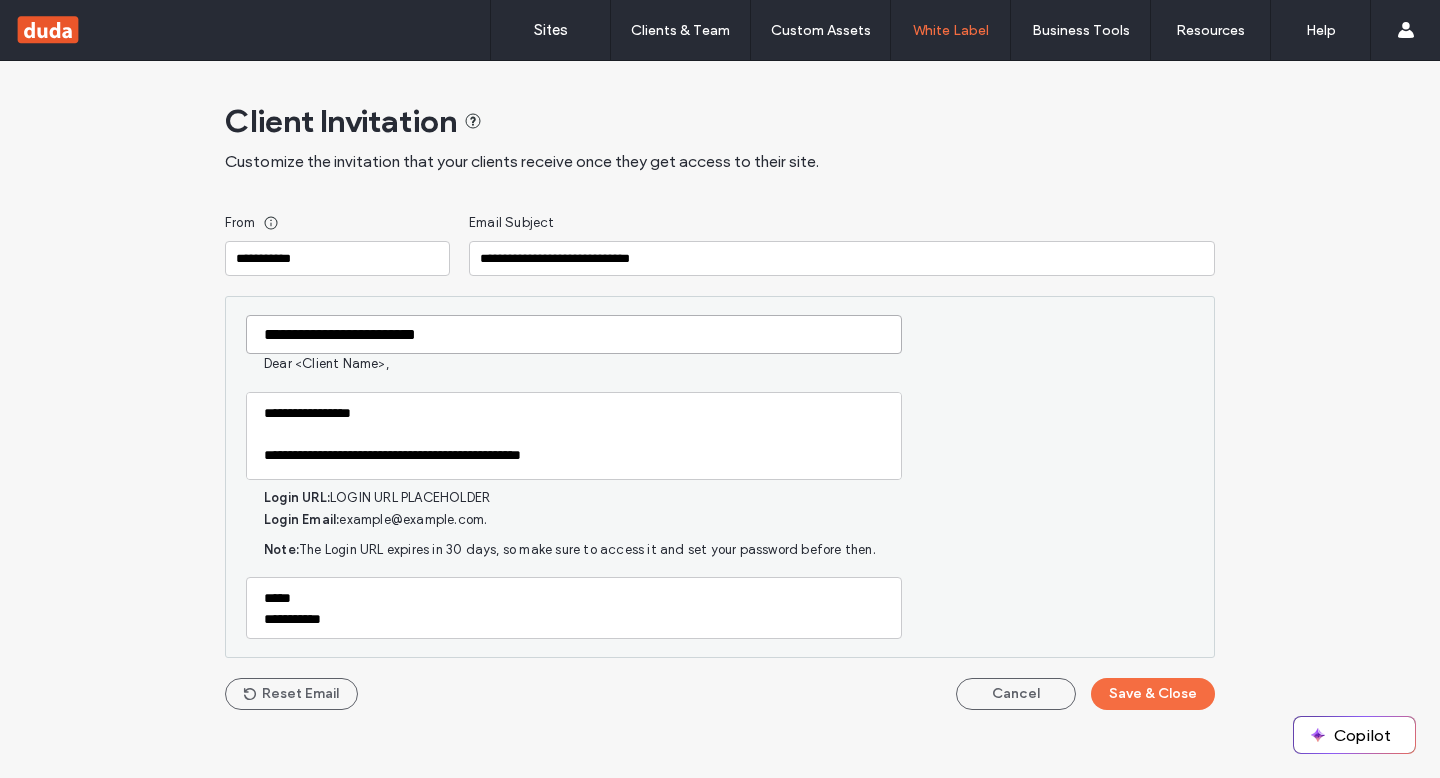 drag, startPoint x: 455, startPoint y: 332, endPoint x: 199, endPoint y: 326, distance: 256.0703 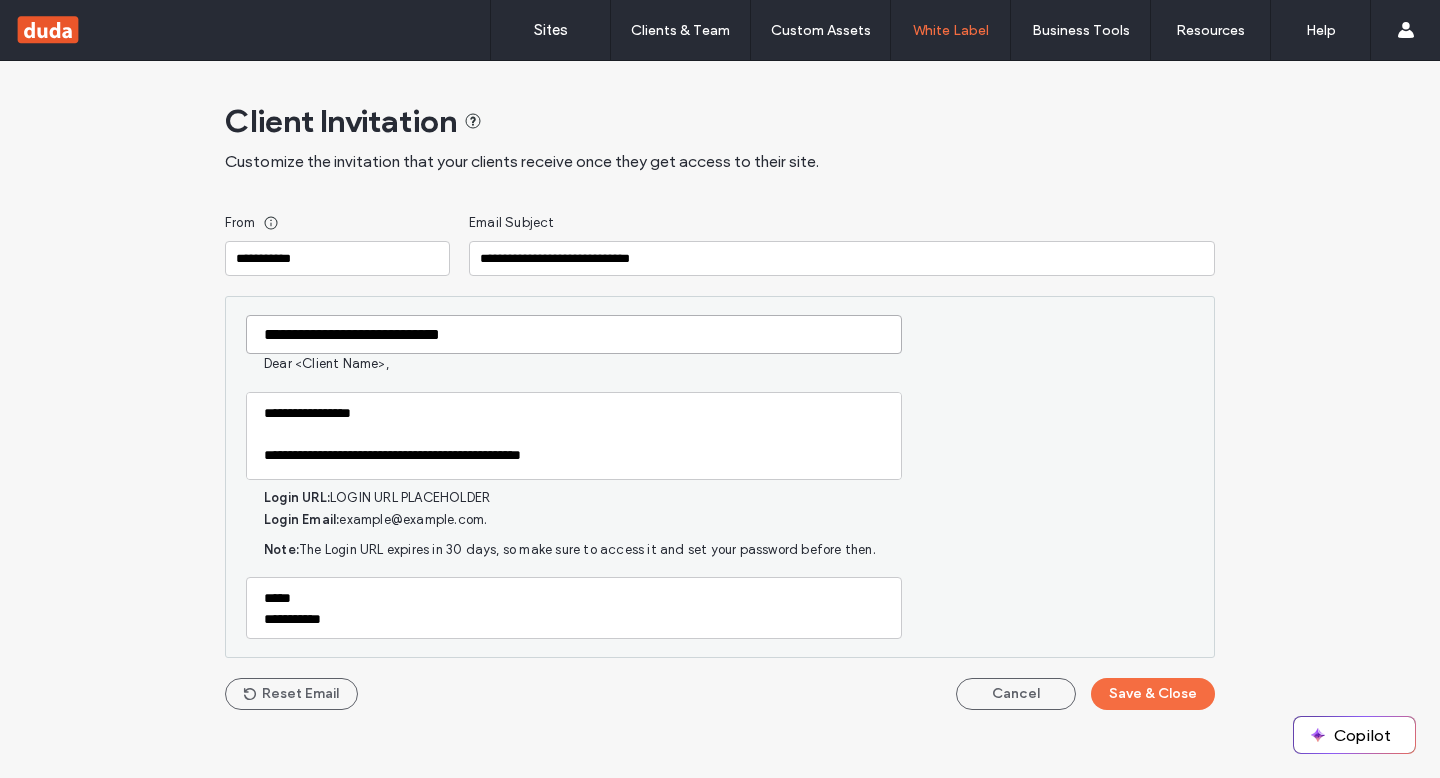 type on "**********" 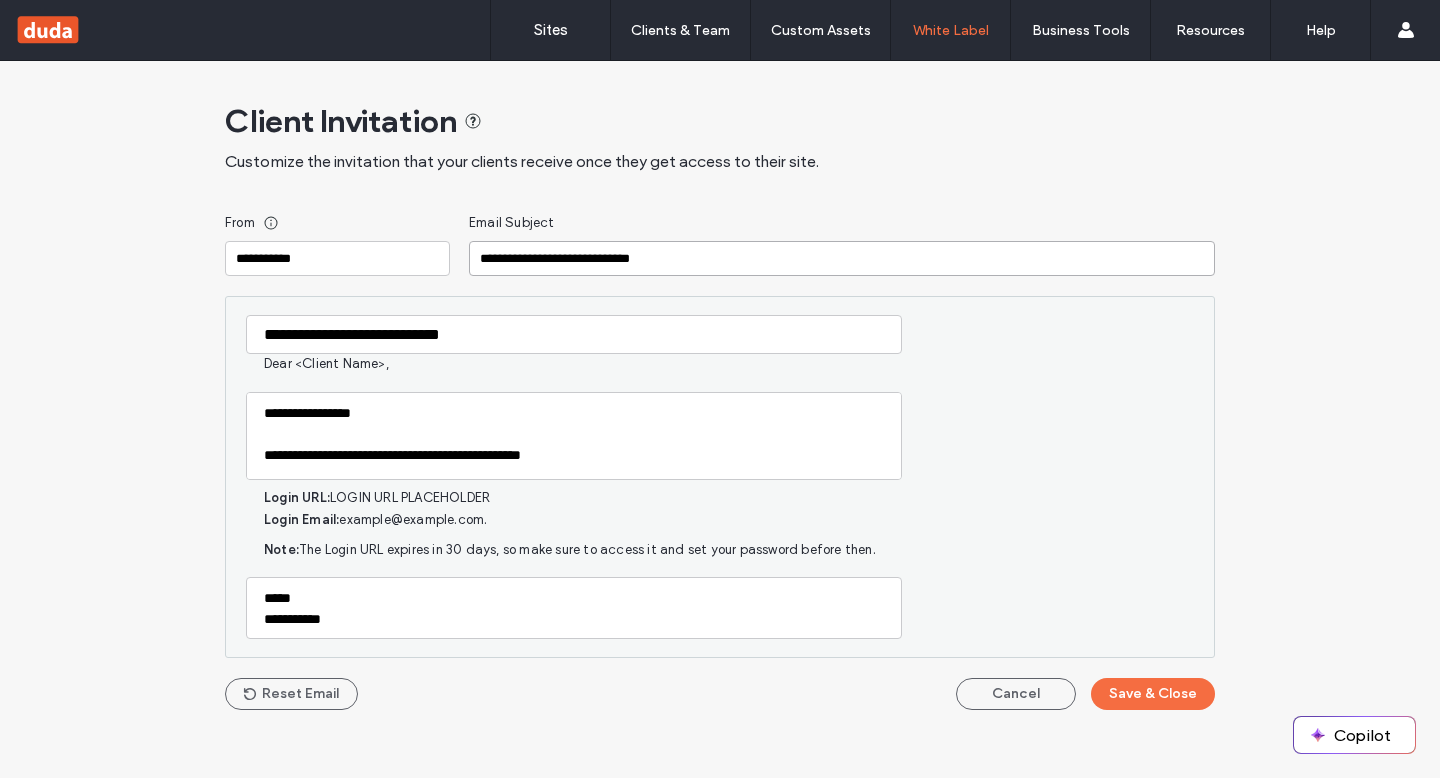 click on "**********" at bounding box center [842, 258] 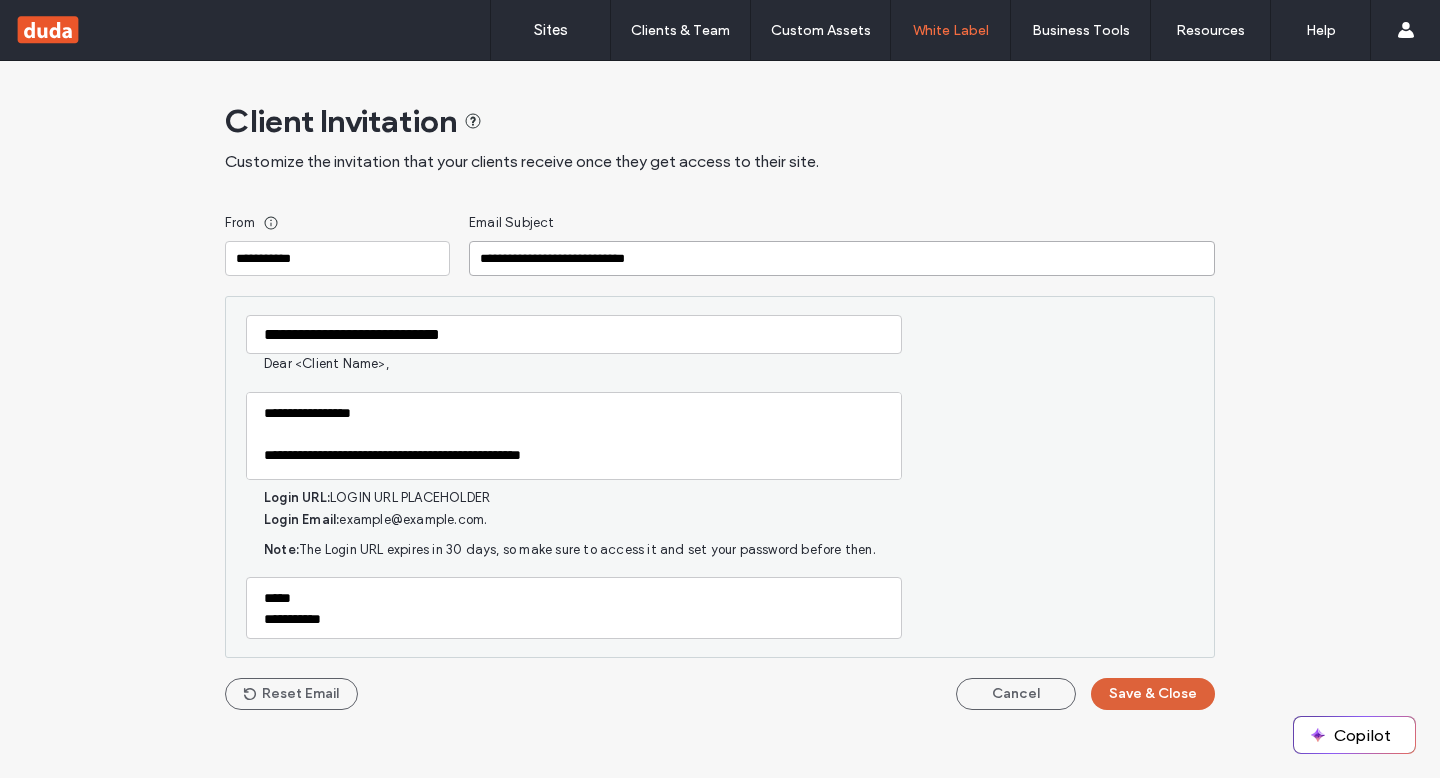type on "**********" 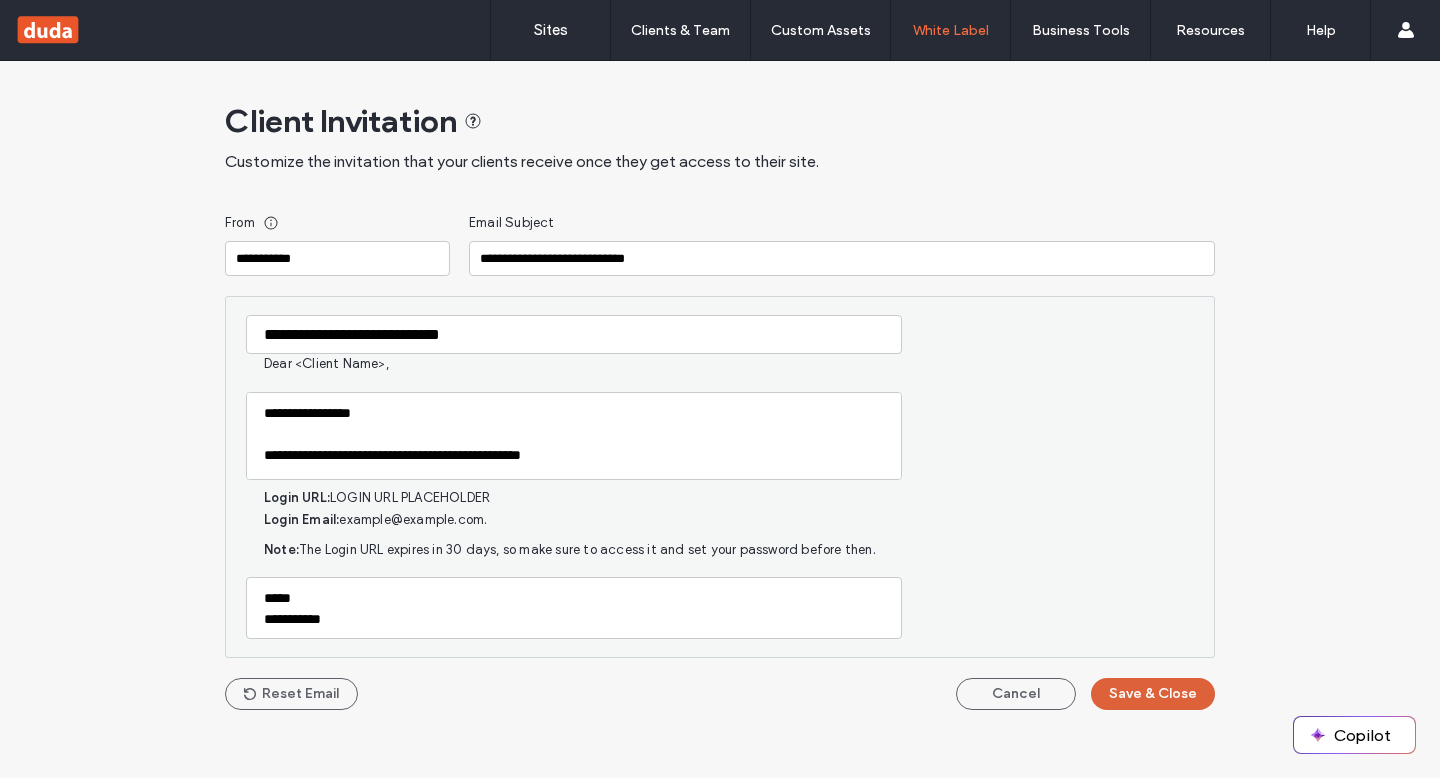 click on "Save & Close" at bounding box center (1153, 694) 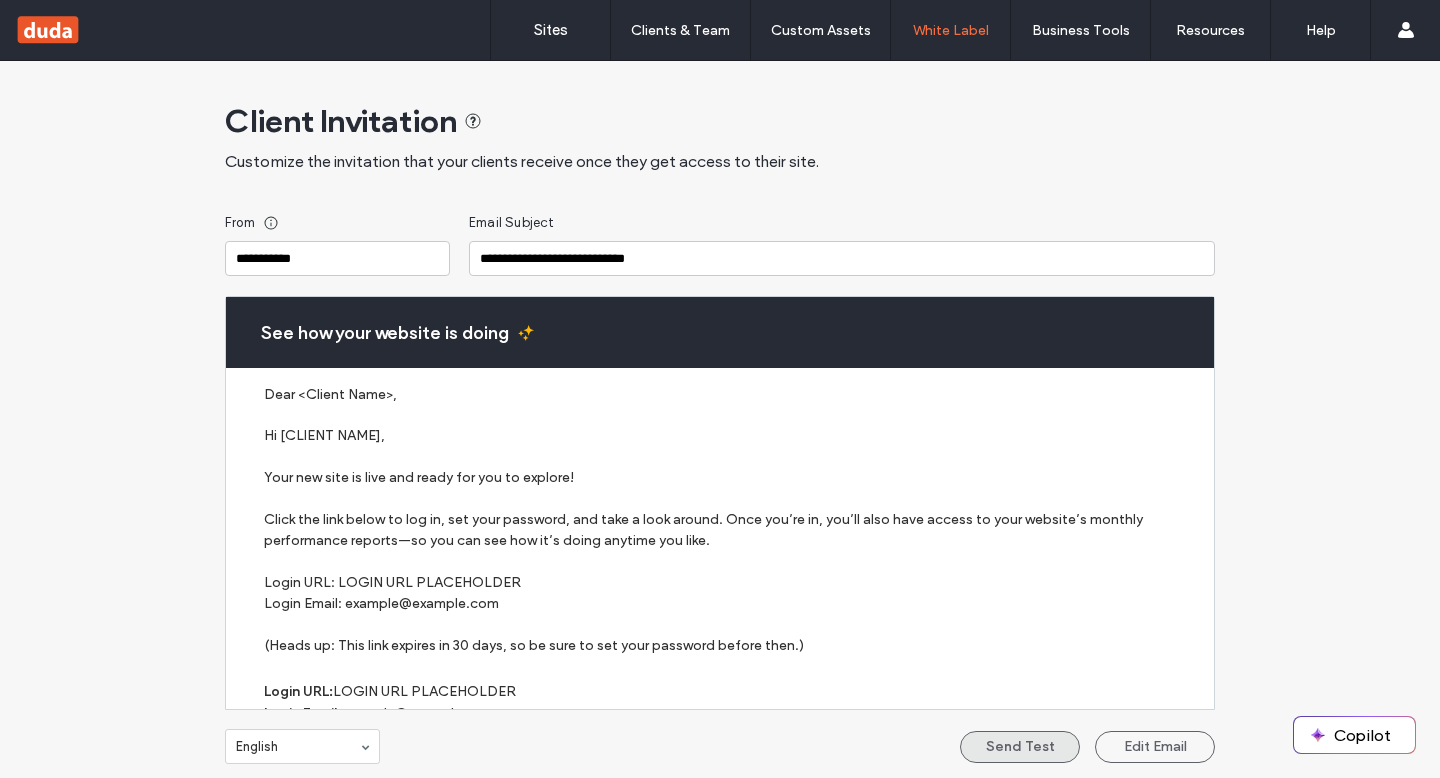 click on "Send Test" at bounding box center [1020, 747] 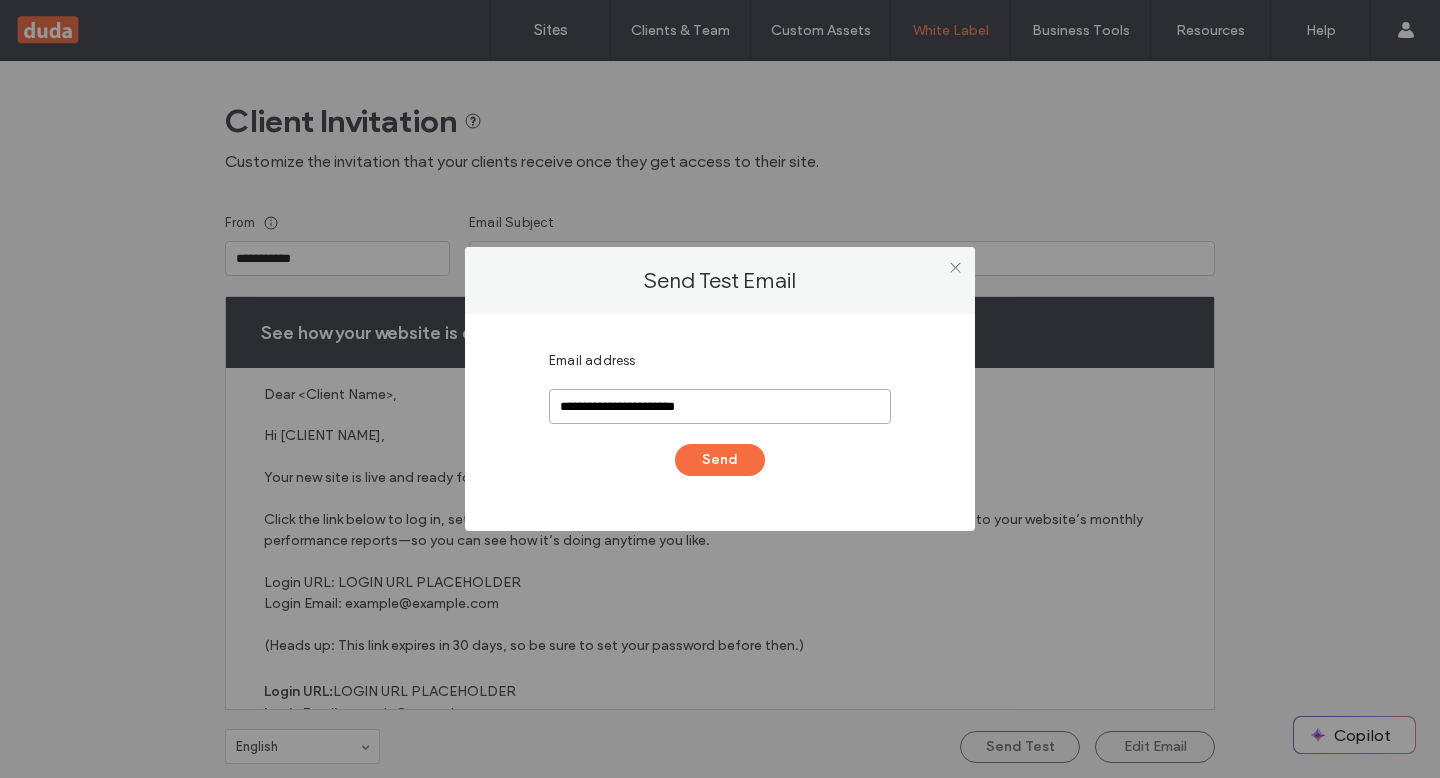drag, startPoint x: 735, startPoint y: 402, endPoint x: 469, endPoint y: 402, distance: 266 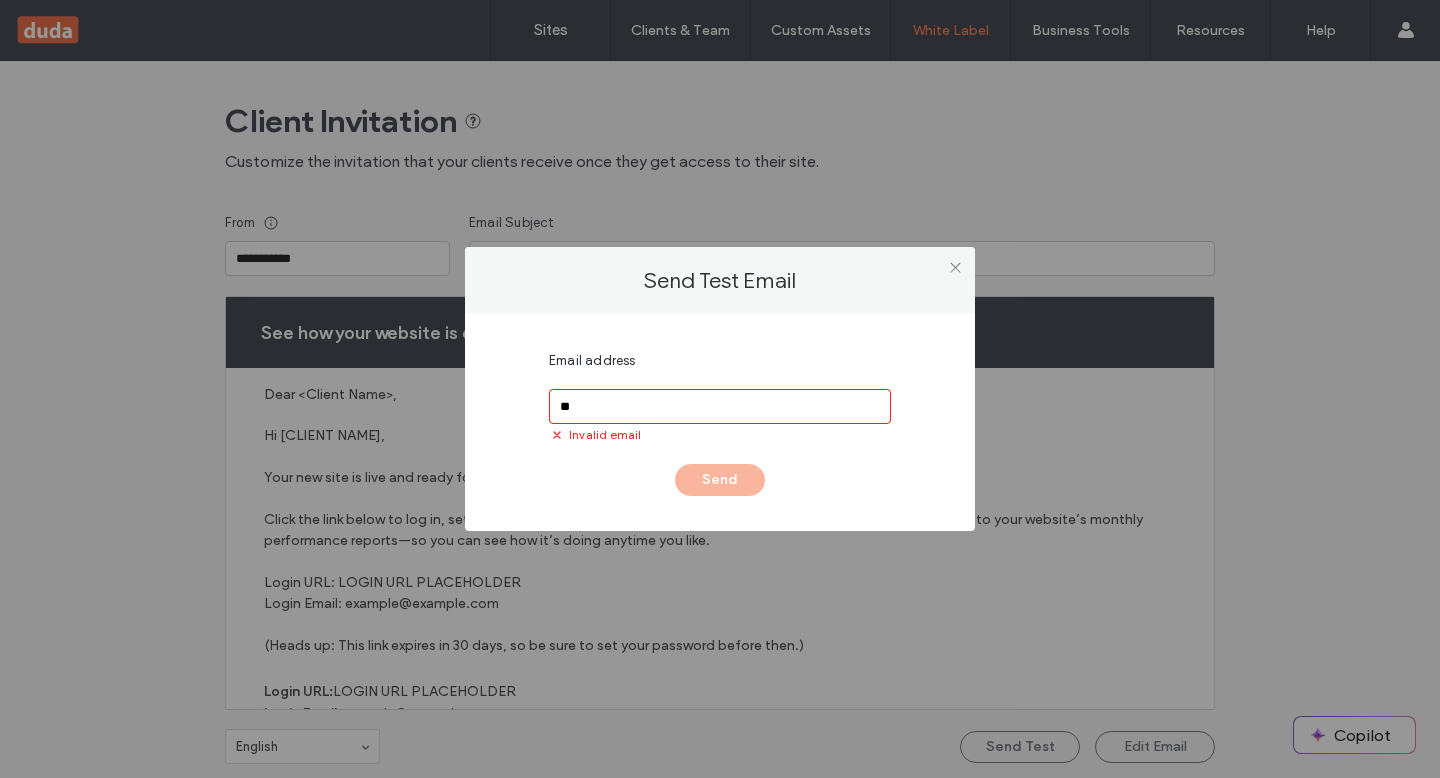 type on "*" 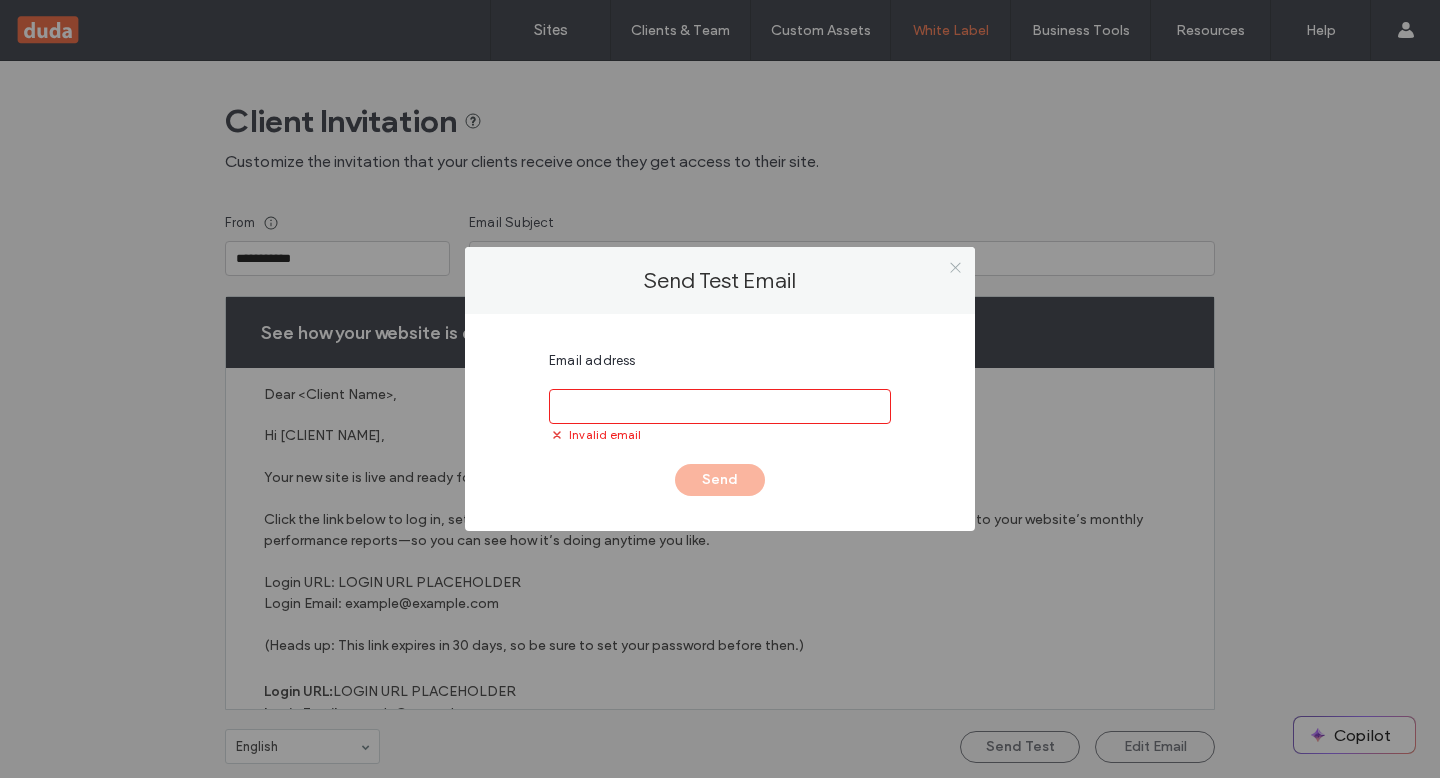 type 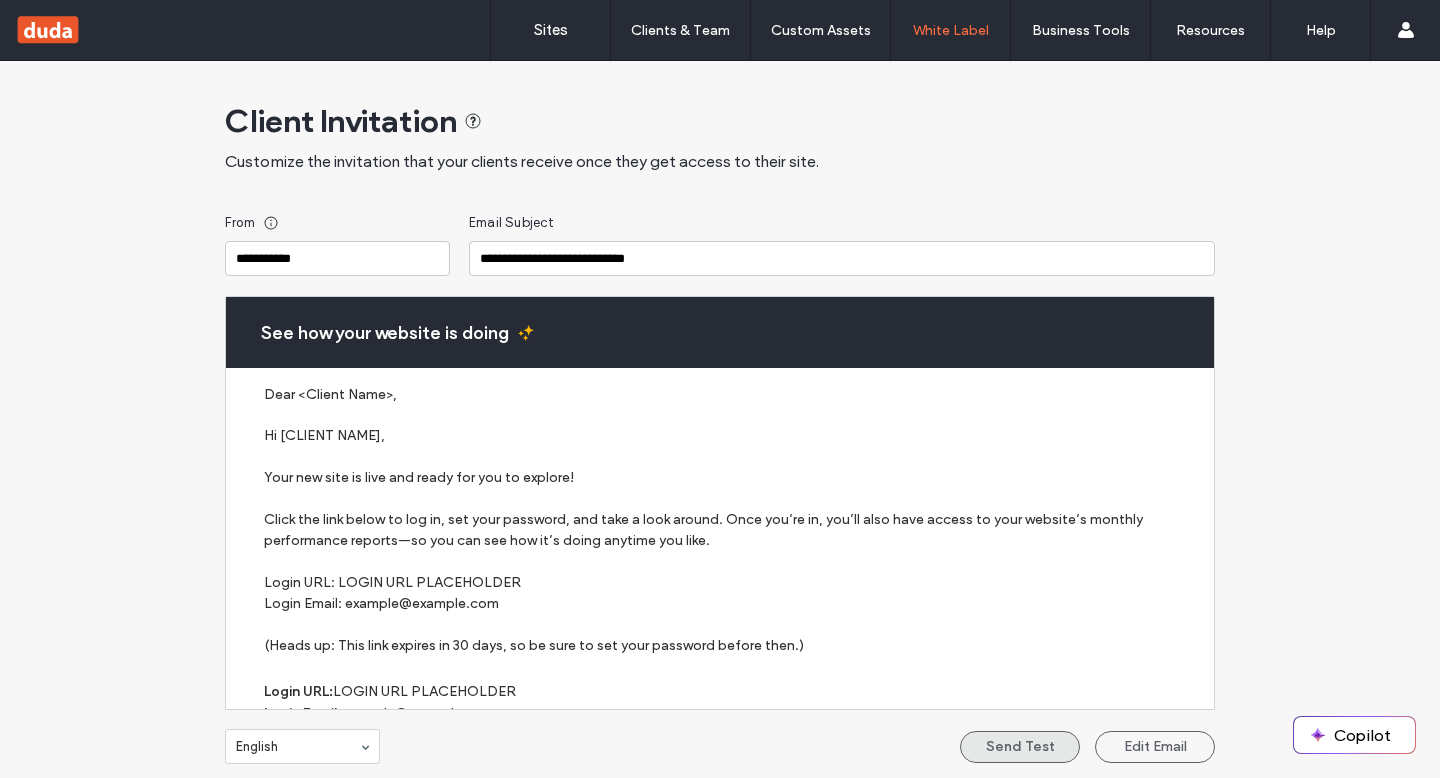scroll, scrollTop: 6, scrollLeft: 0, axis: vertical 